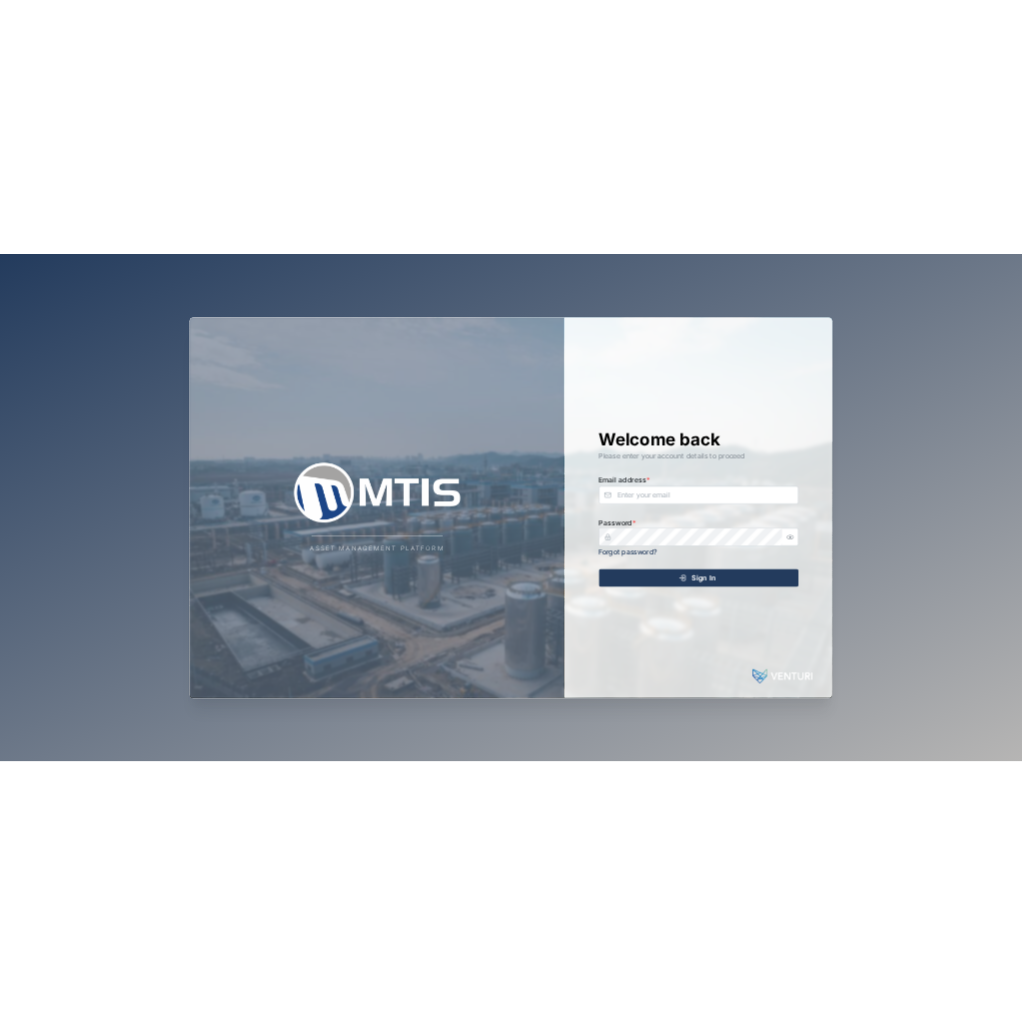 scroll, scrollTop: 0, scrollLeft: 0, axis: both 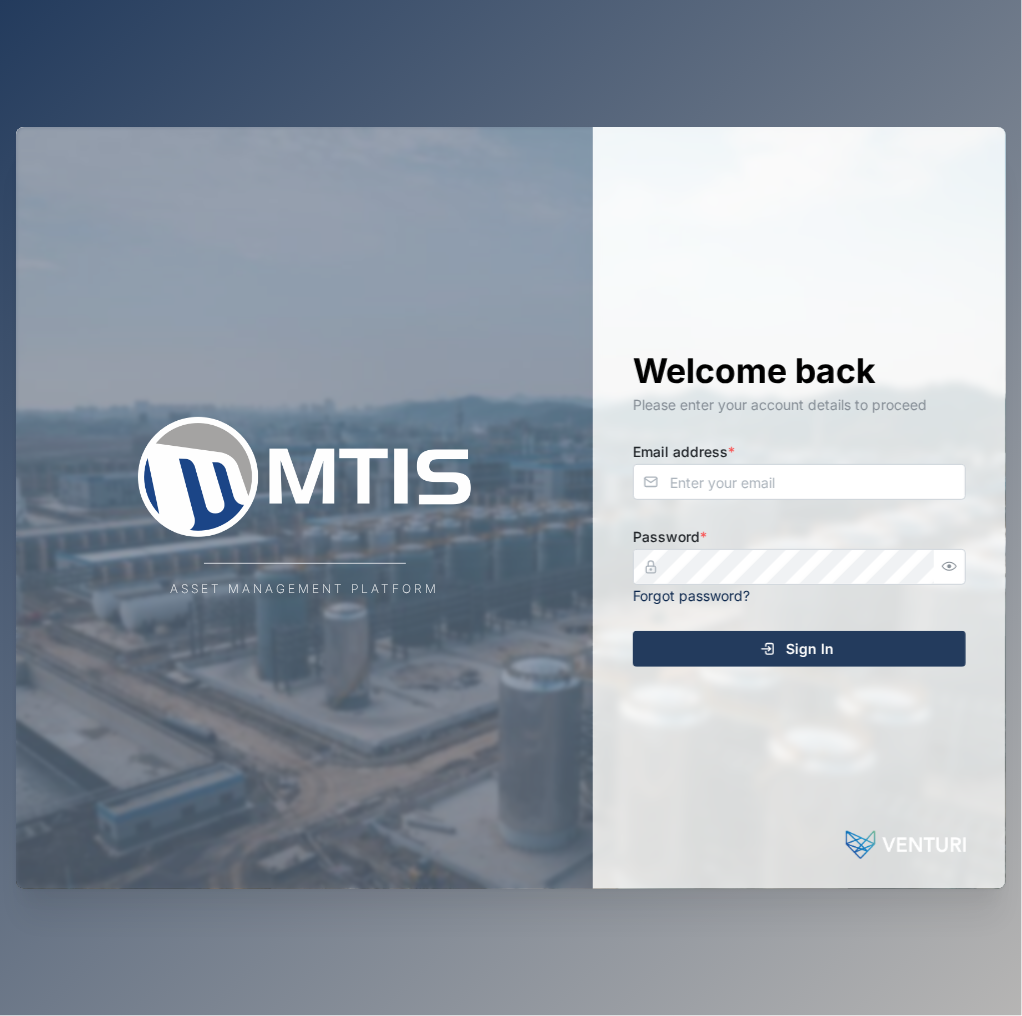 click on "Welcome back Please enter your account details to proceed Email address  * Password  * Forgot password? Sign In" at bounding box center [799, 508] 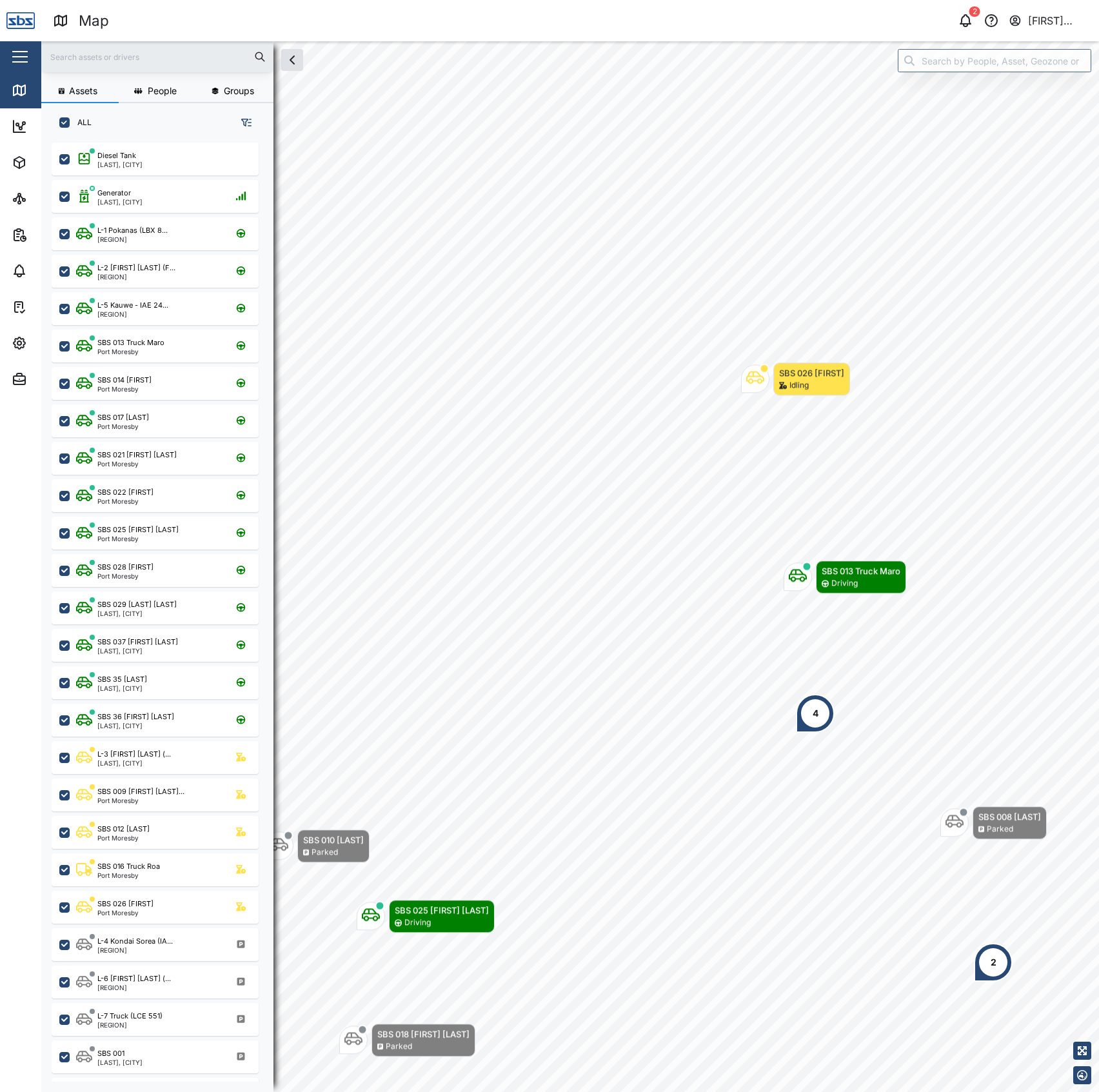 scroll, scrollTop: 0, scrollLeft: 0, axis: both 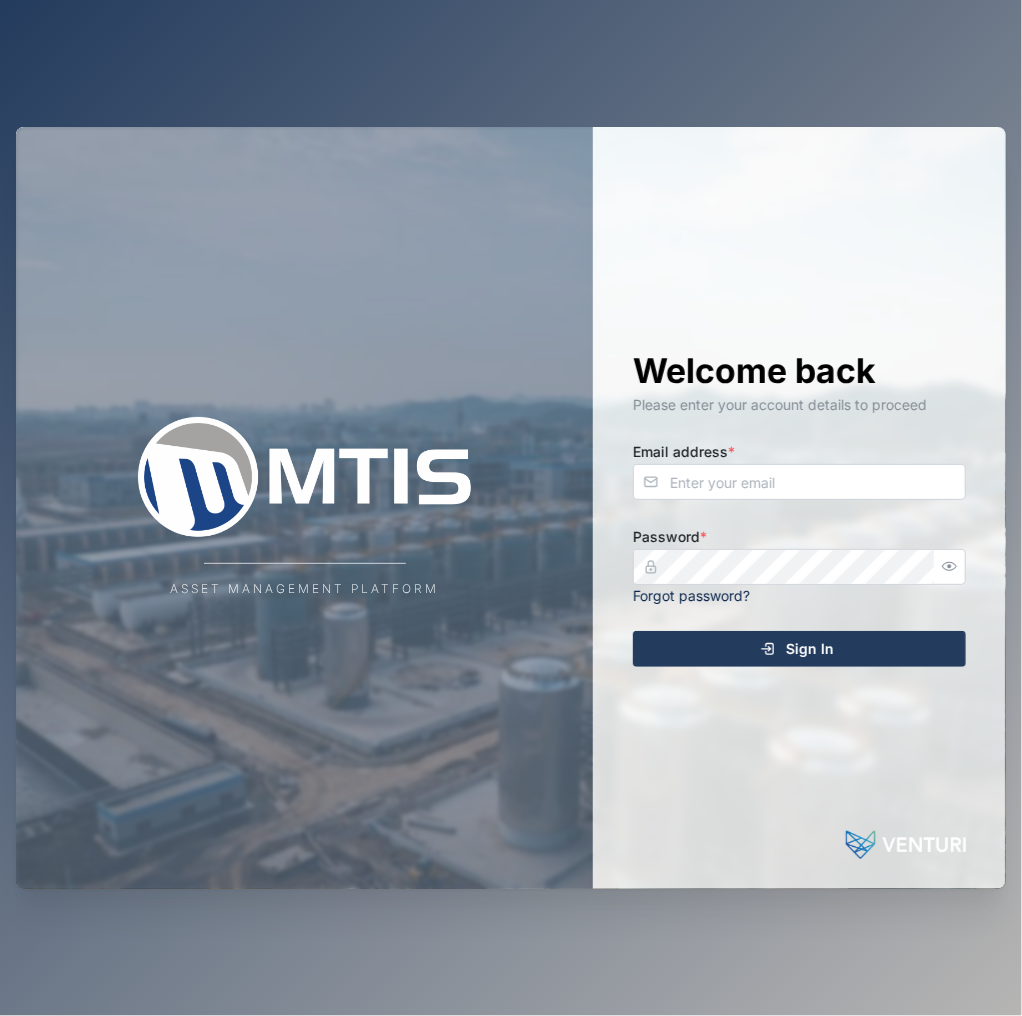 click on "Email address  *" at bounding box center (799, 469) 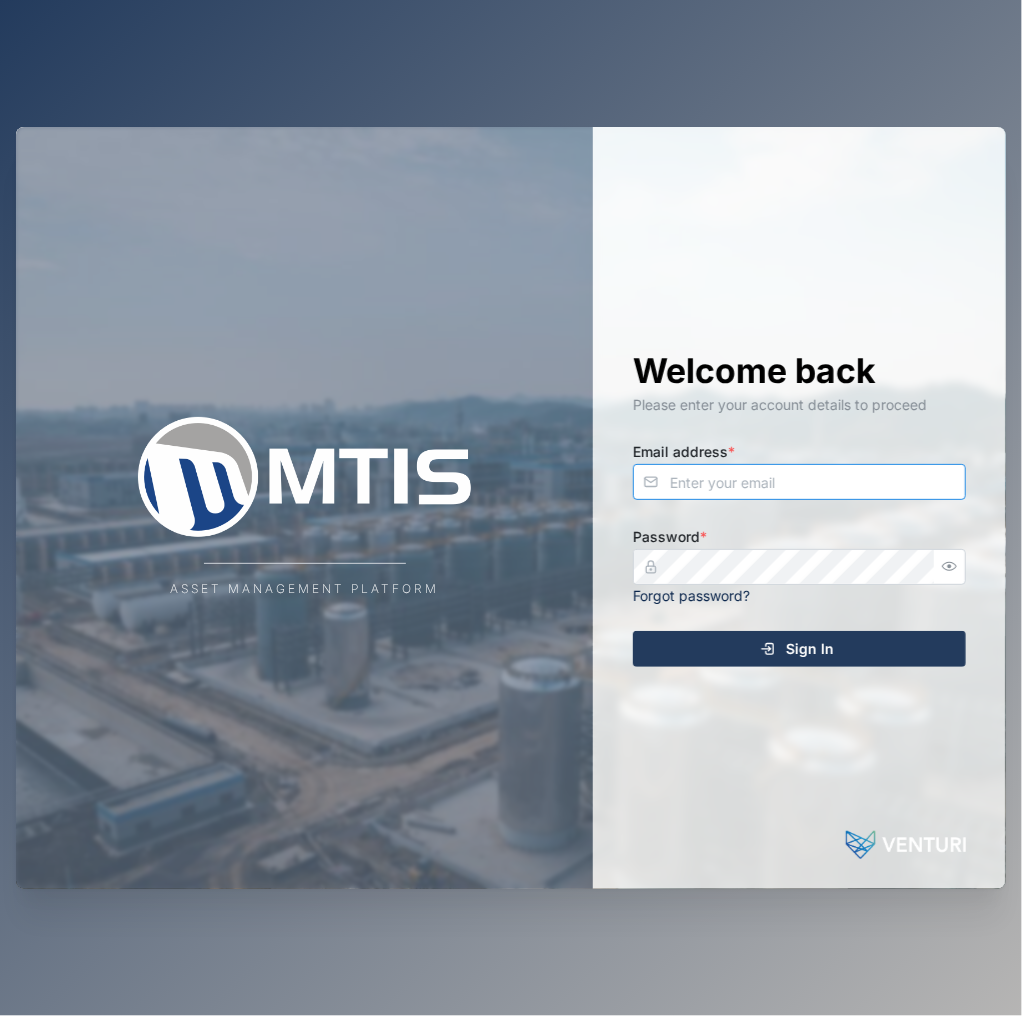 click on "Email address  *" at bounding box center (799, 482) 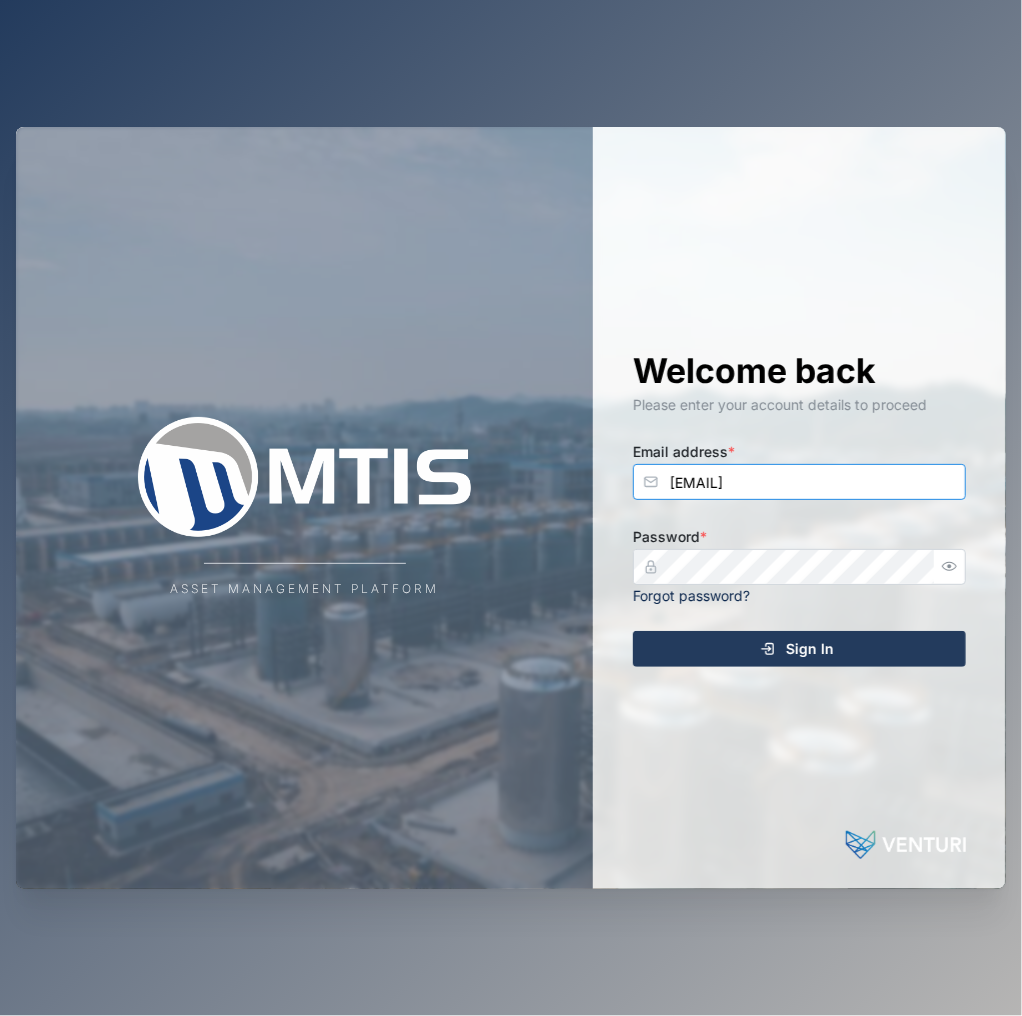 type on "declan.delahunty@venturi.io" 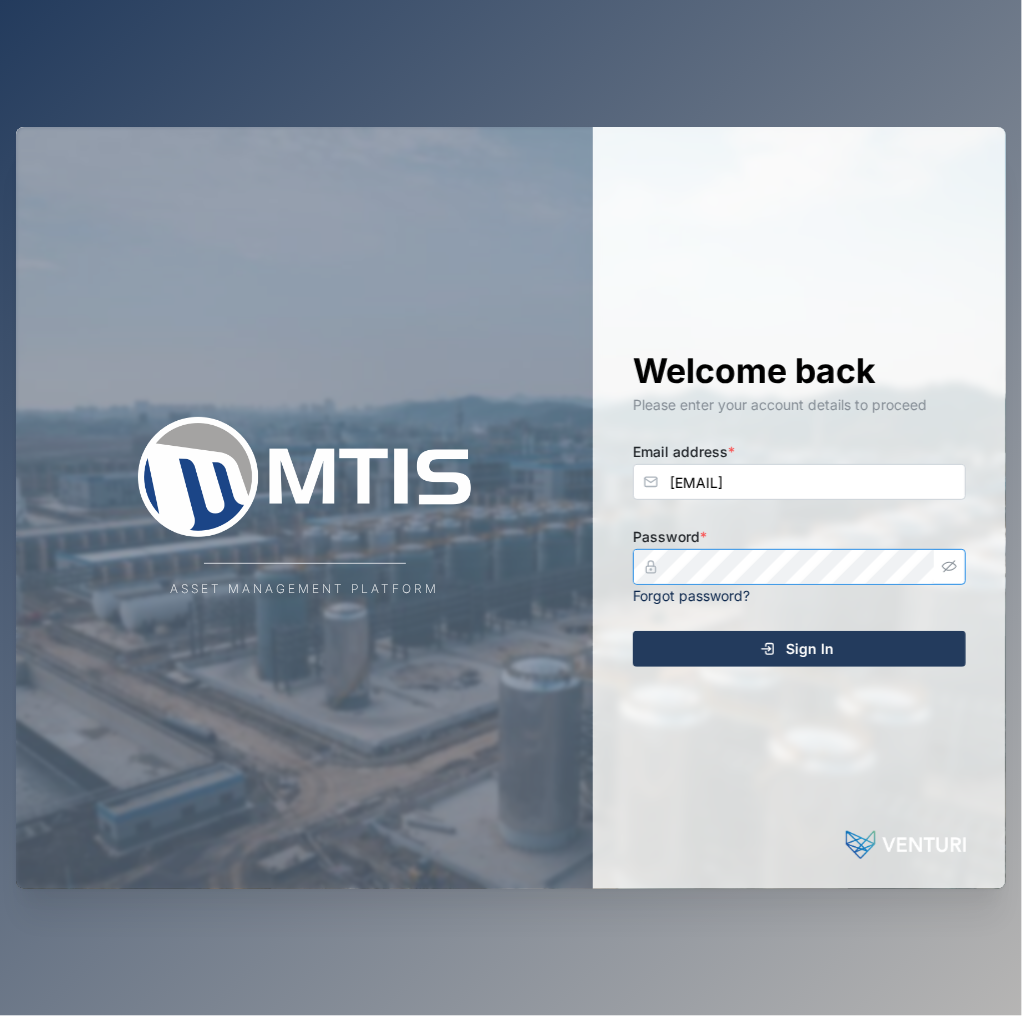click 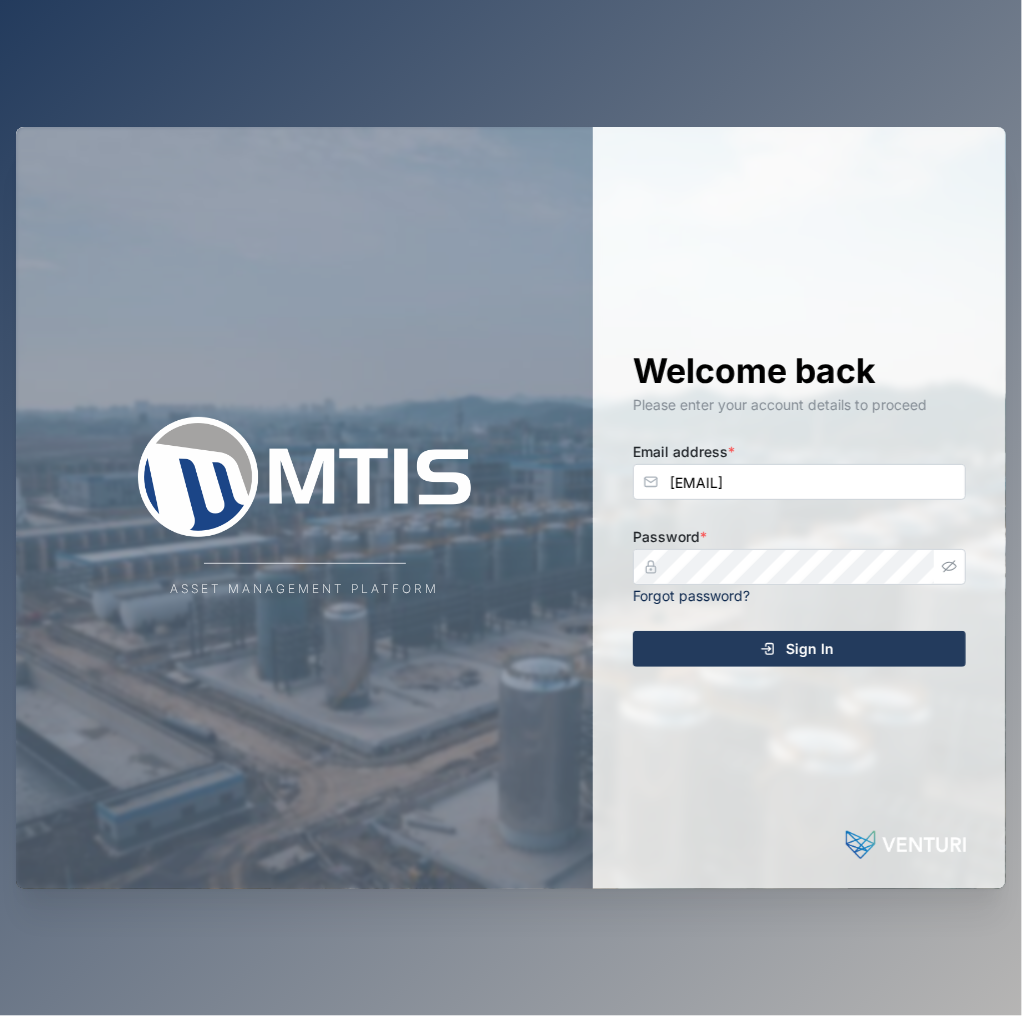 click on "Sign In" at bounding box center [796, 649] 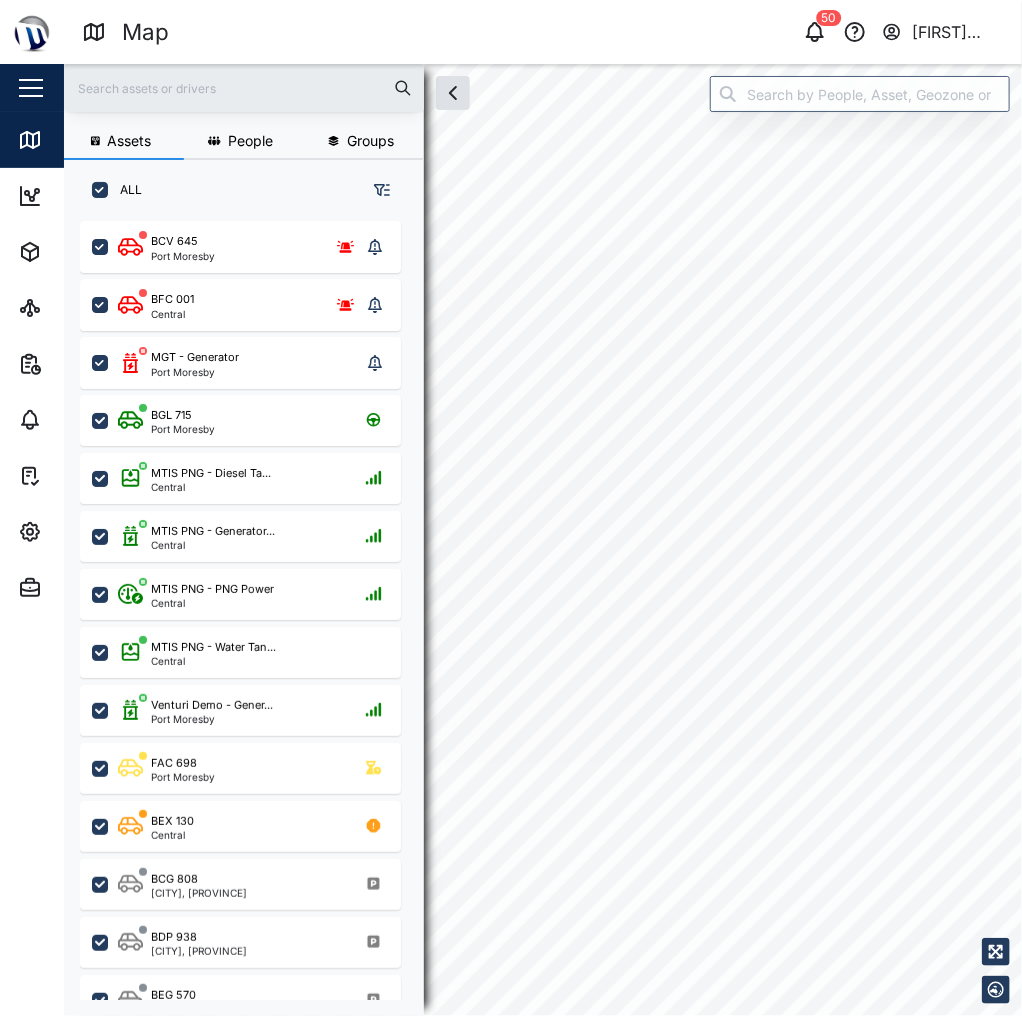 checkbox on "true" 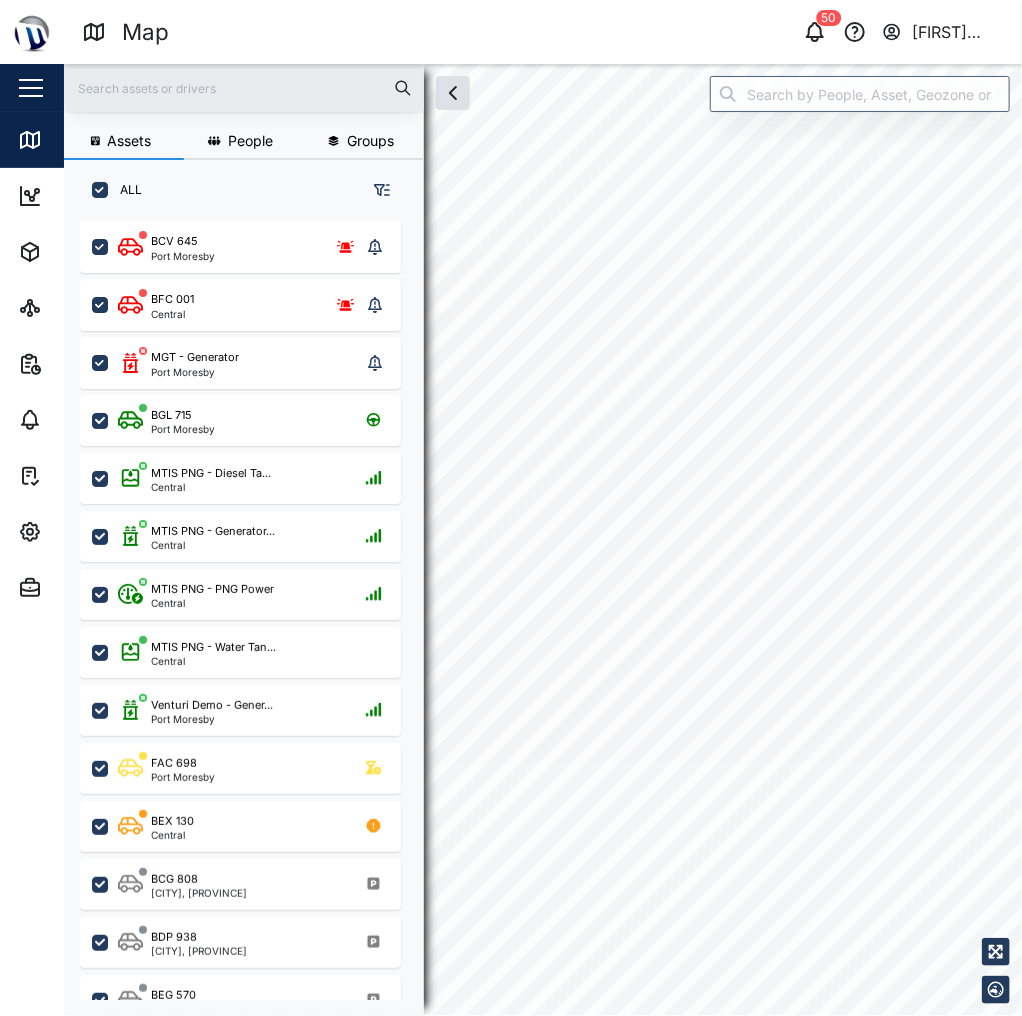 checkbox on "true" 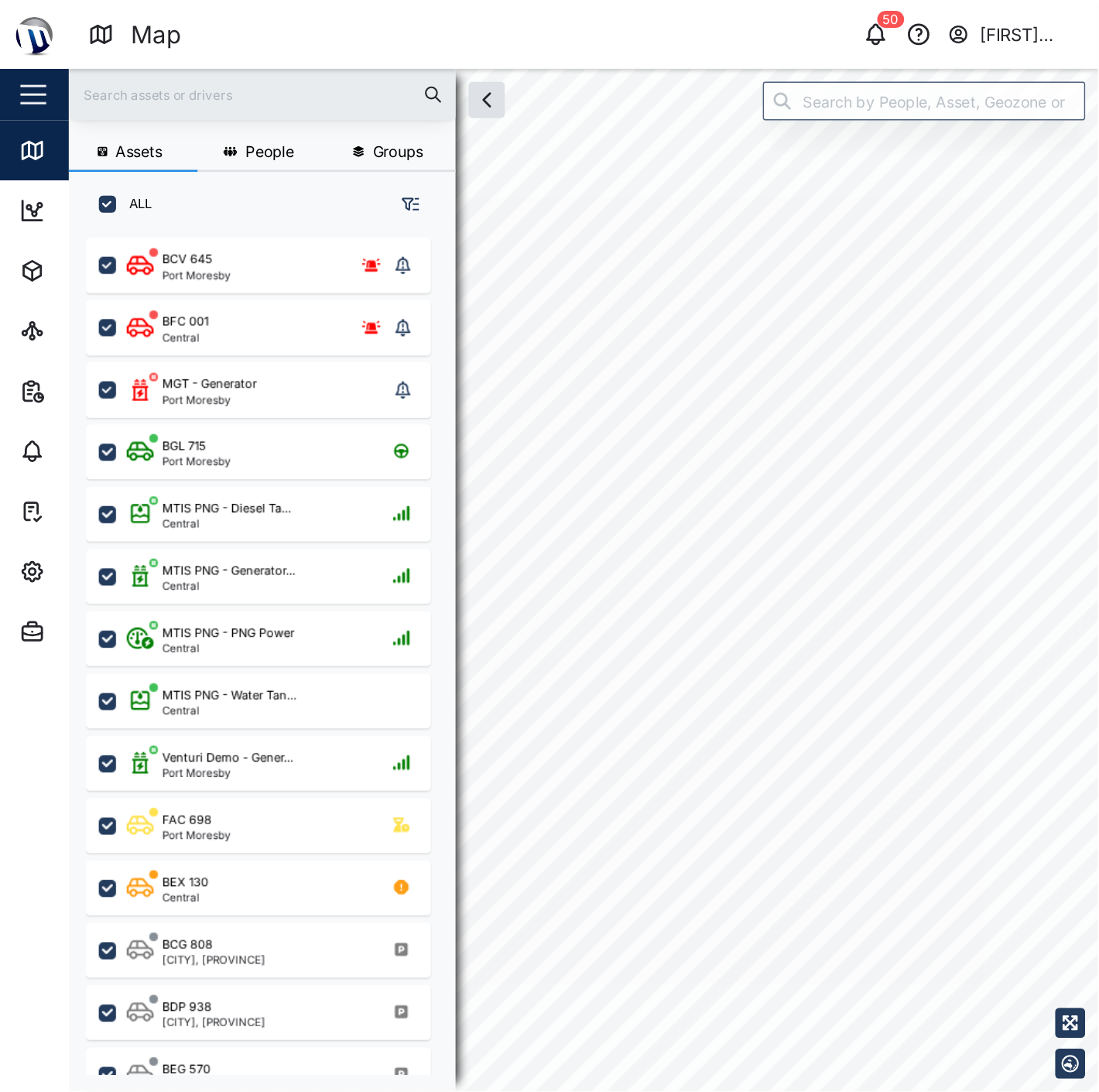 scroll, scrollTop: 598, scrollLeft: 245, axis: both 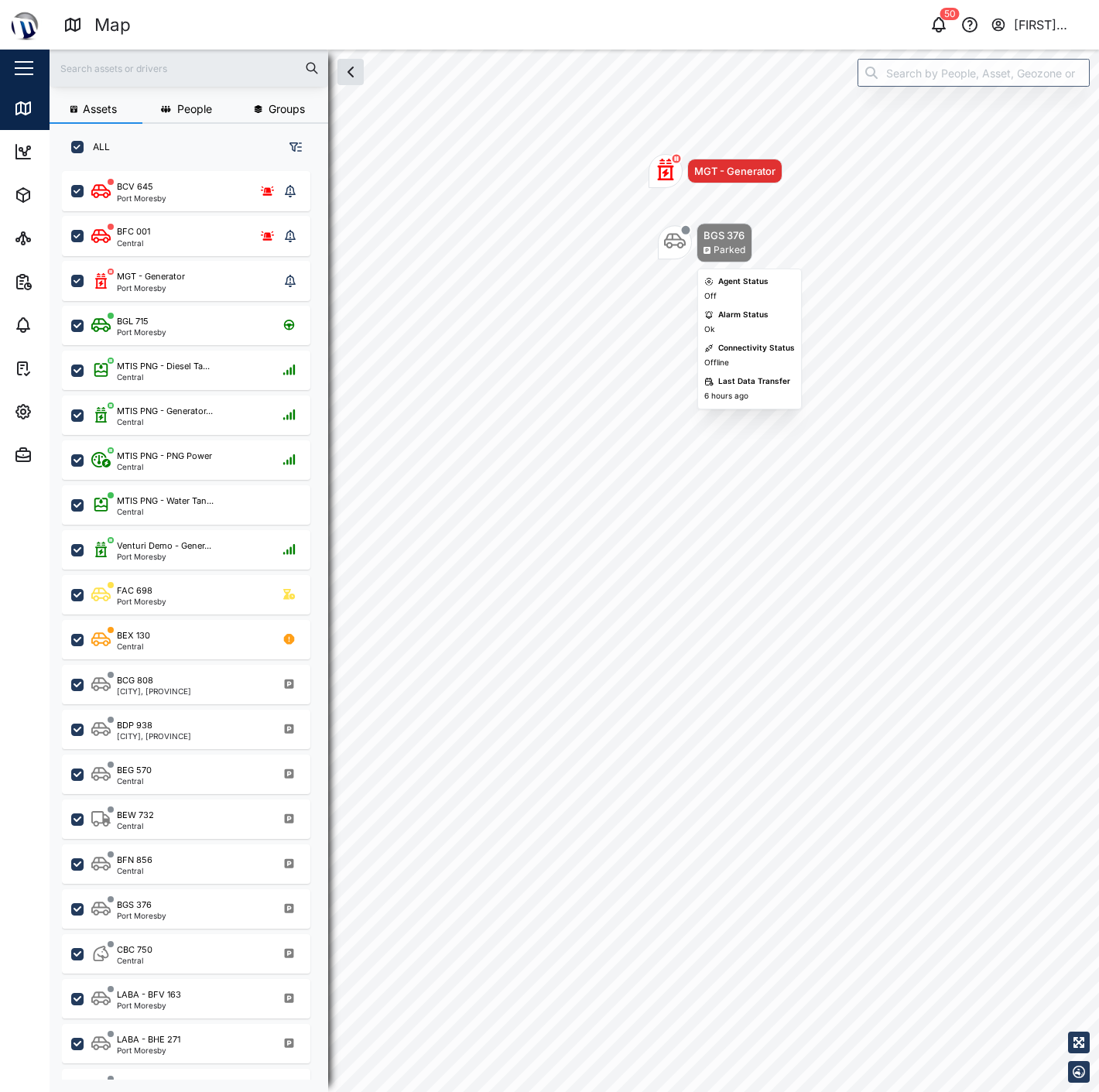 click 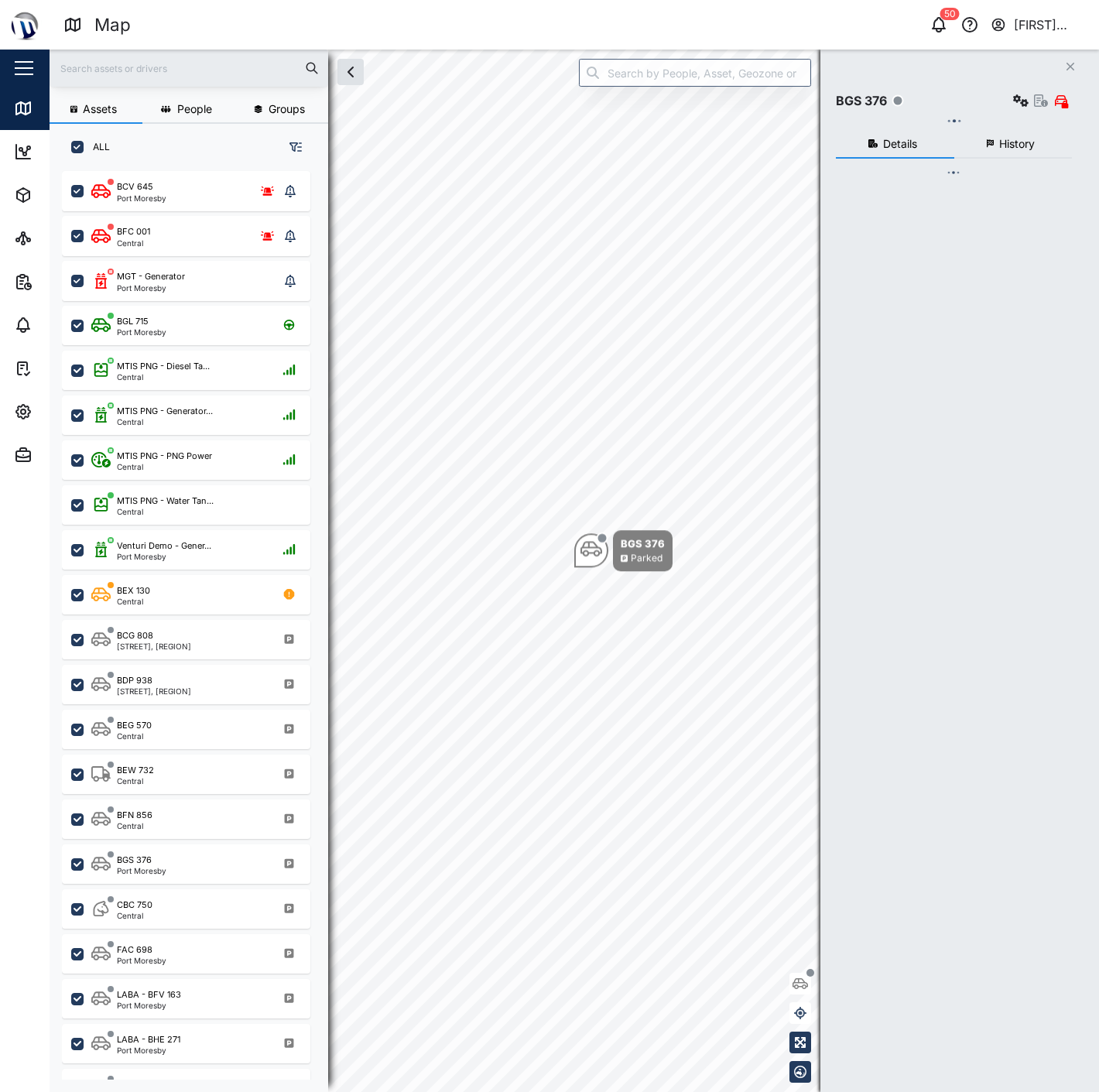 scroll, scrollTop: 0, scrollLeft: 0, axis: both 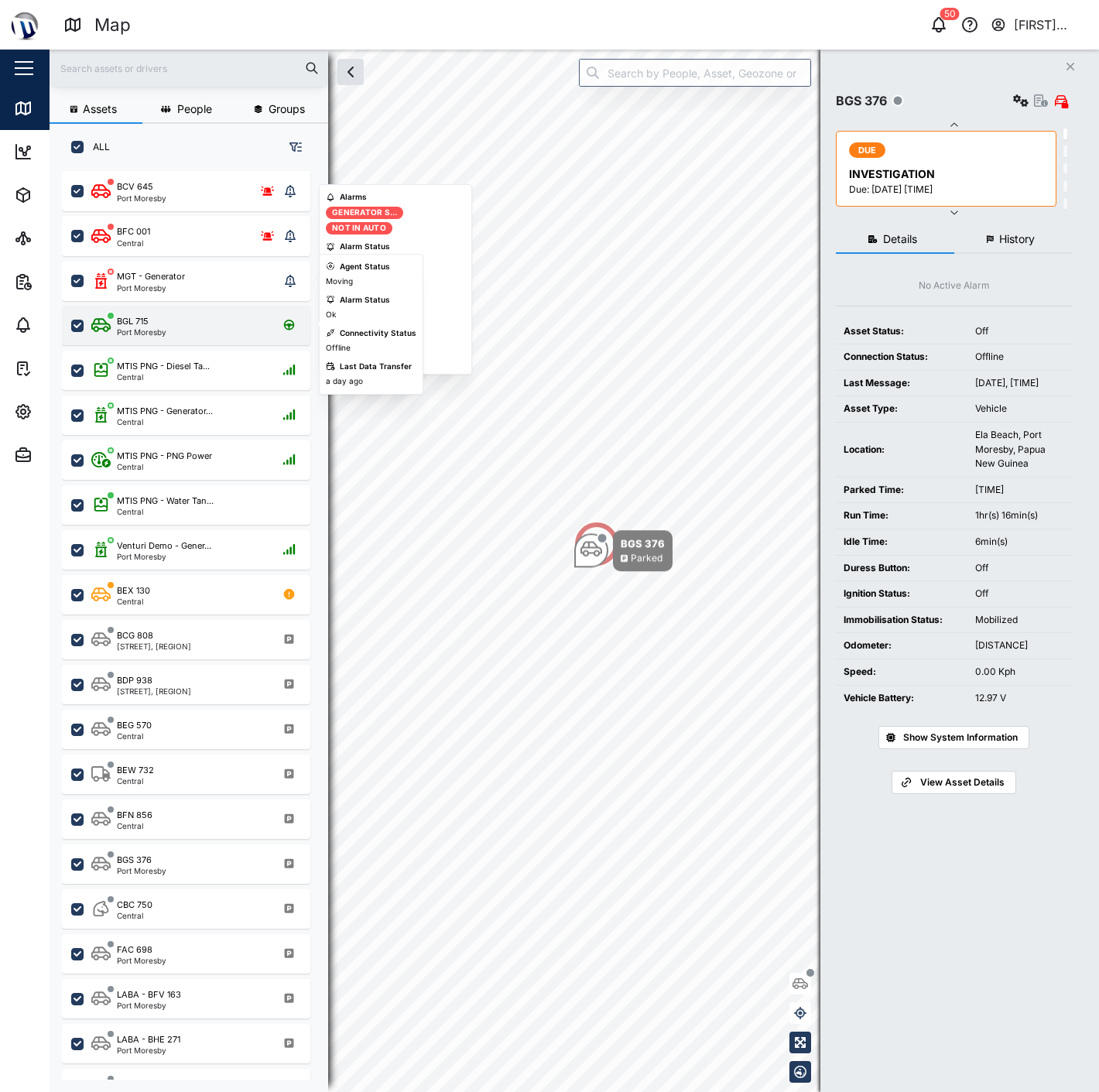 click on "BGL 715
Port Moresby" at bounding box center (186, 325) 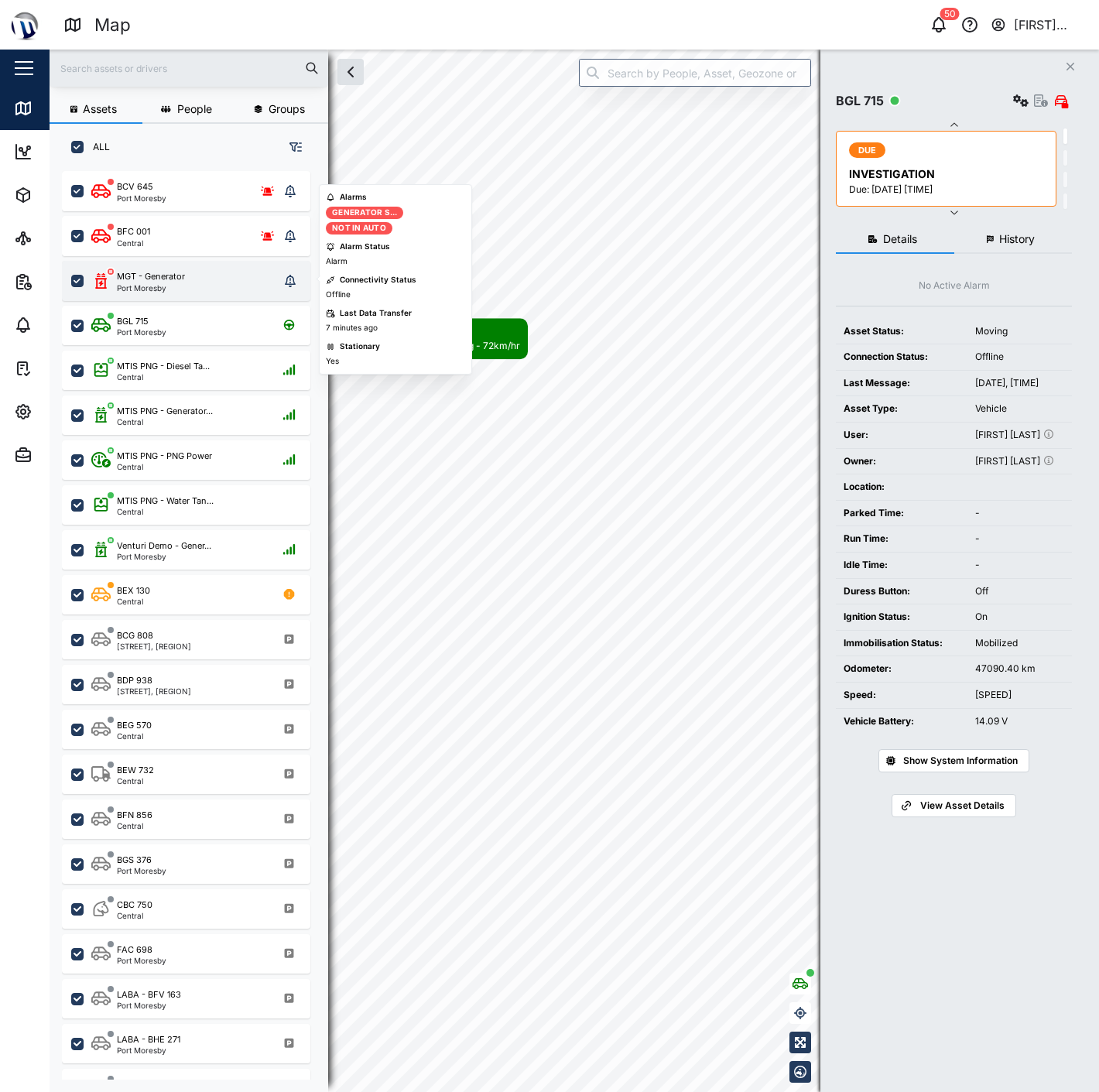 click on "Port Moresby" at bounding box center (151, 288) 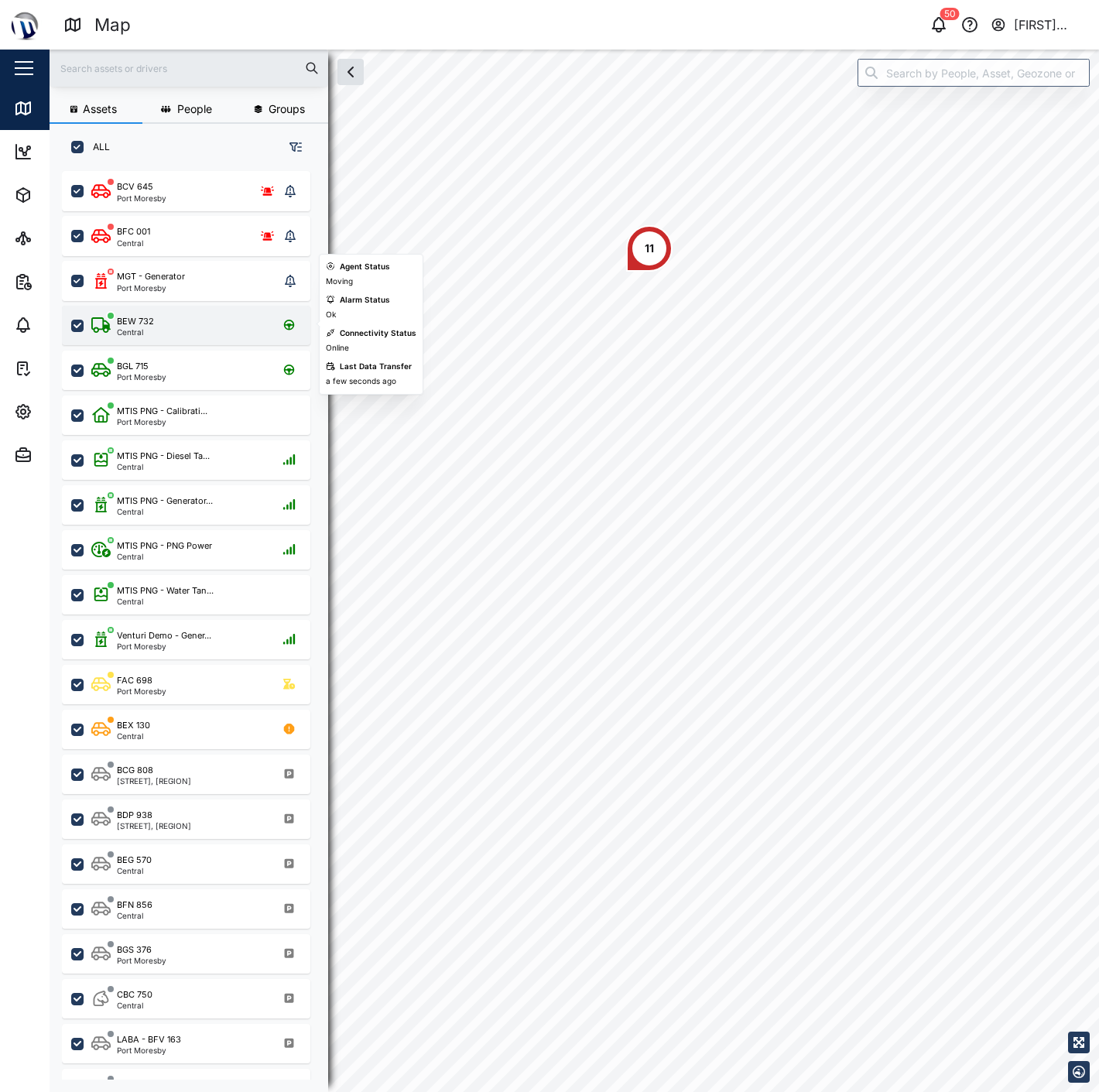 click on "BEW 732
Central" at bounding box center (196, 325) 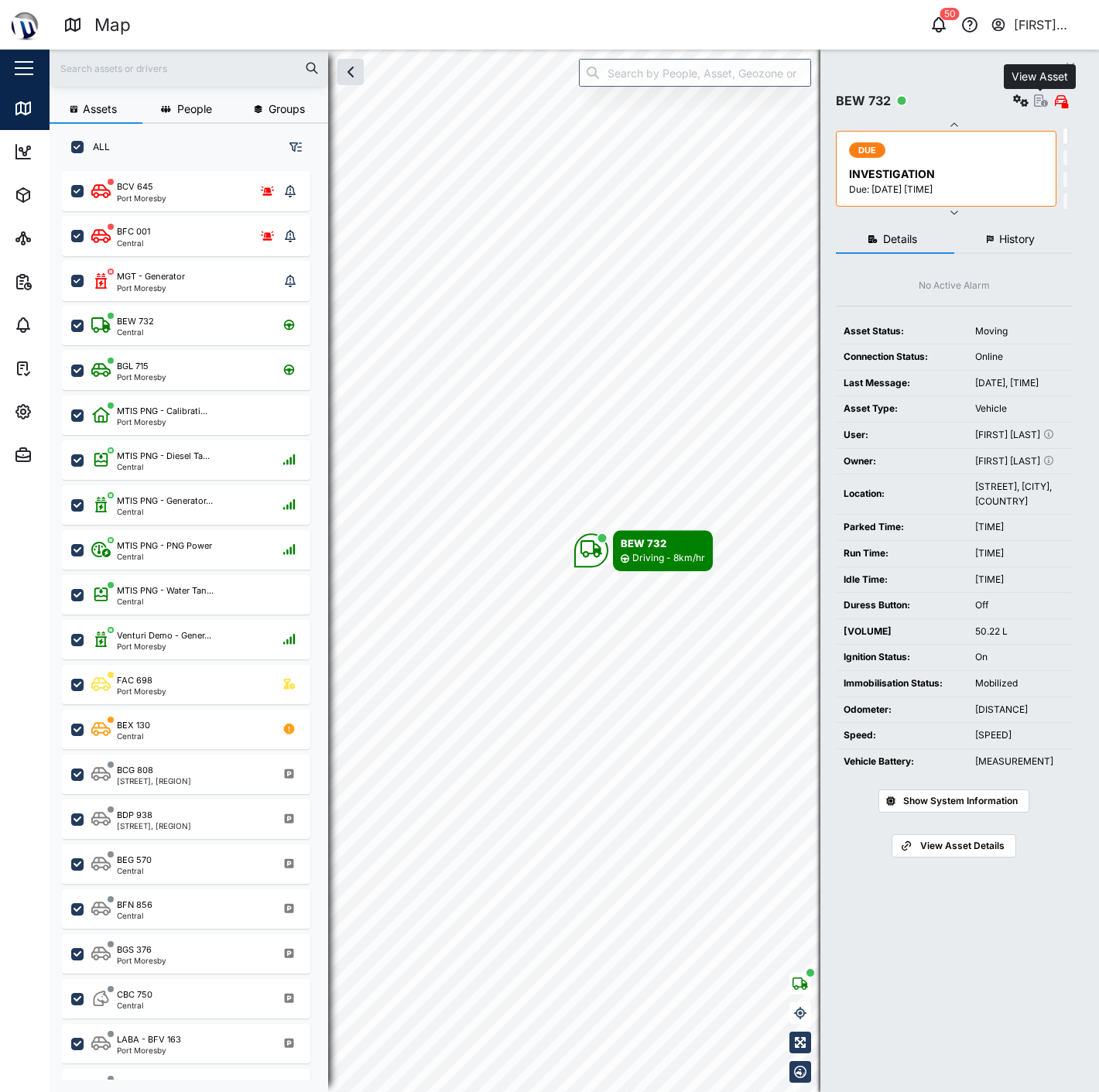 click 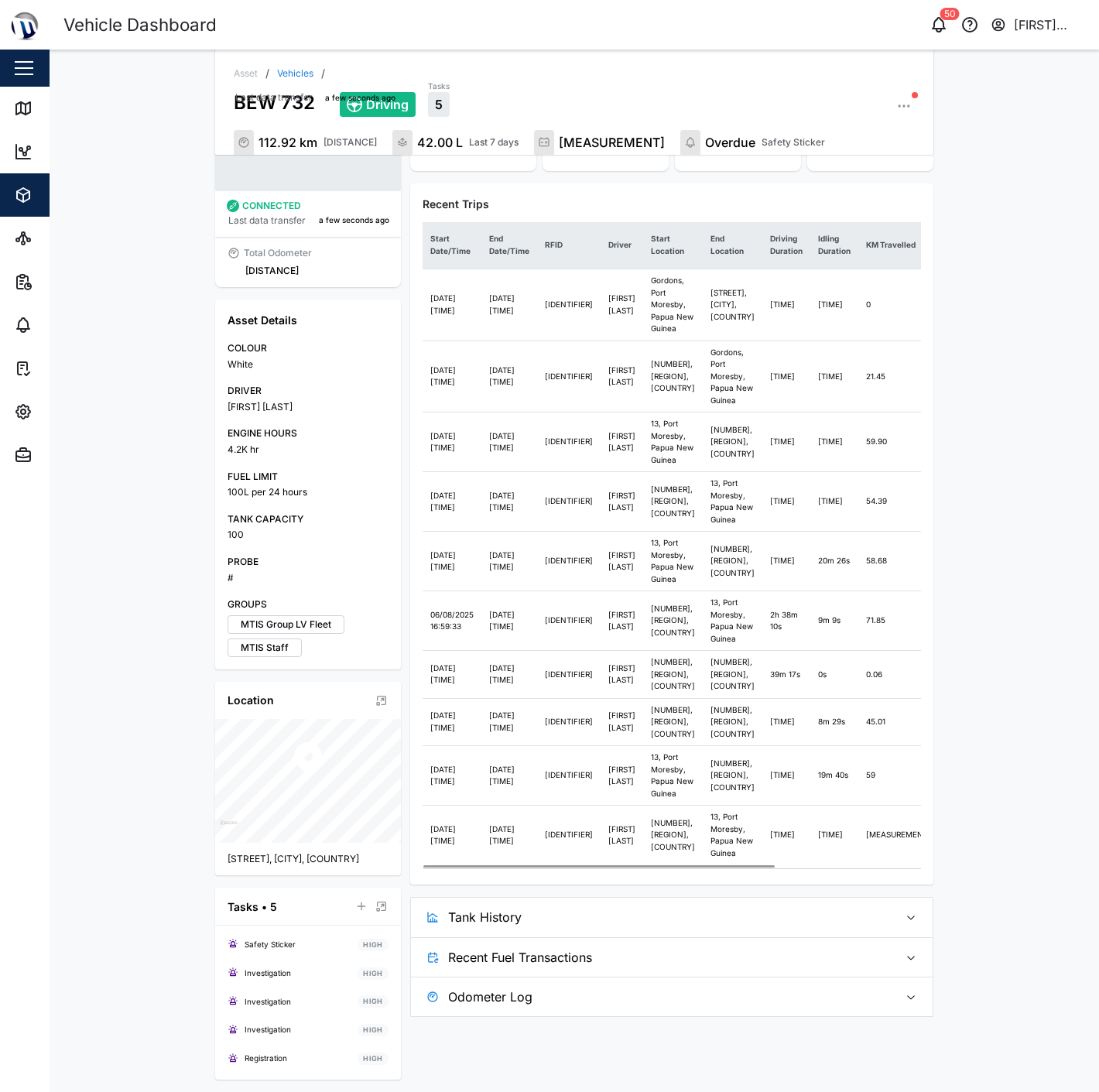 scroll, scrollTop: 245, scrollLeft: 0, axis: vertical 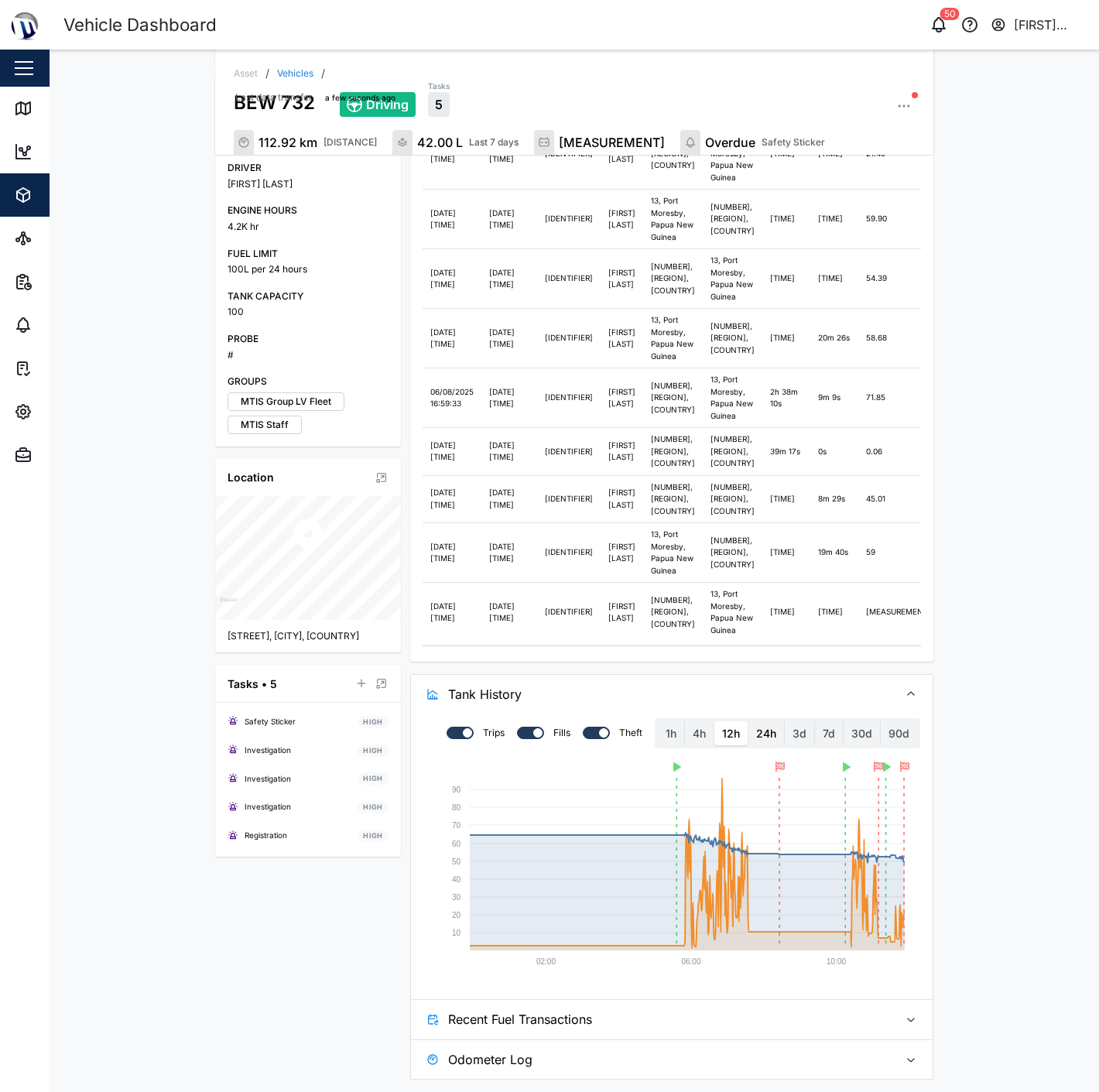 click on "24h" at bounding box center [766, 734] 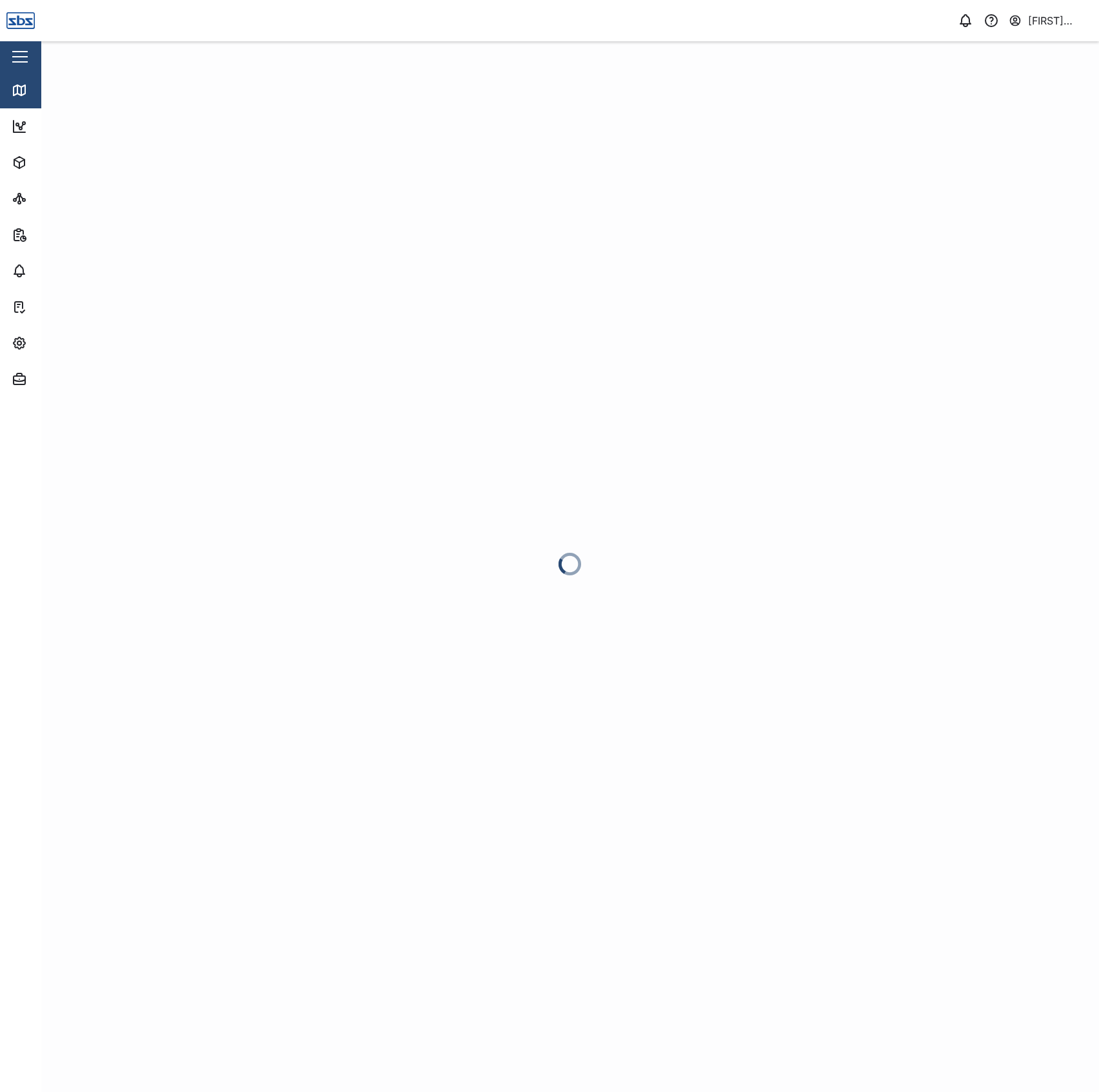 scroll, scrollTop: 0, scrollLeft: 0, axis: both 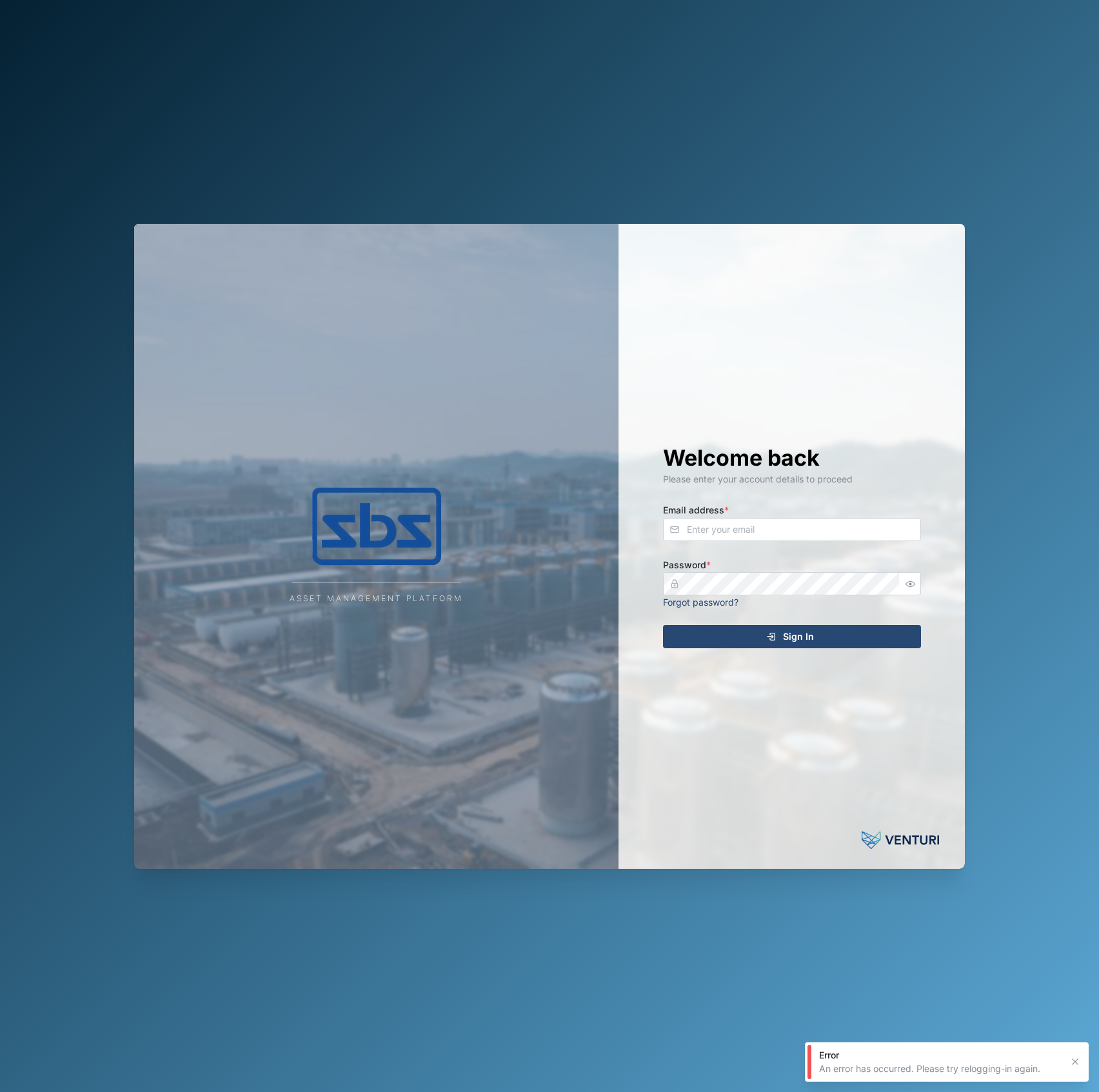 click on "Email address  *" at bounding box center [792, 521] 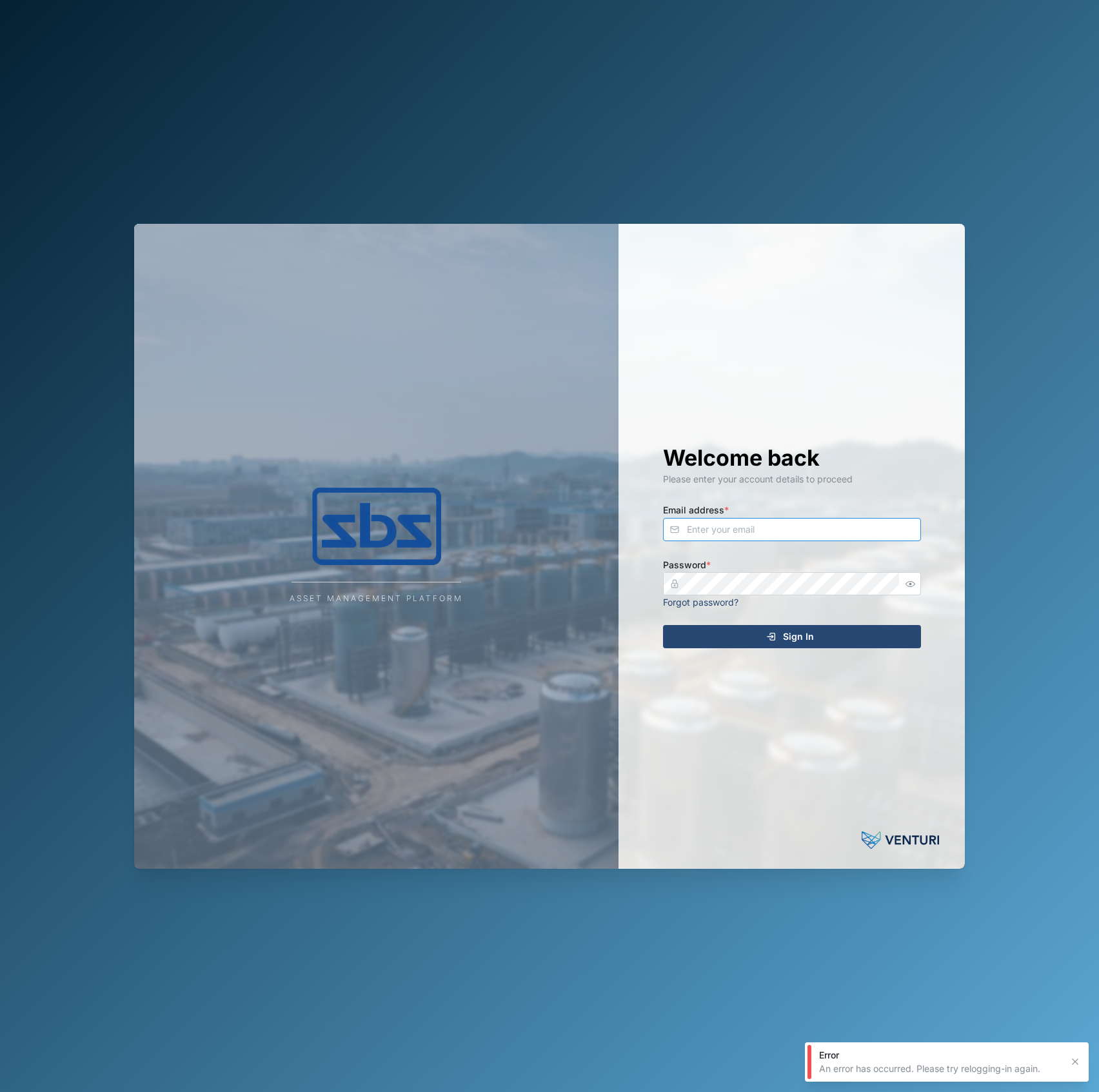 click on "Email address  *" at bounding box center [792, 530] 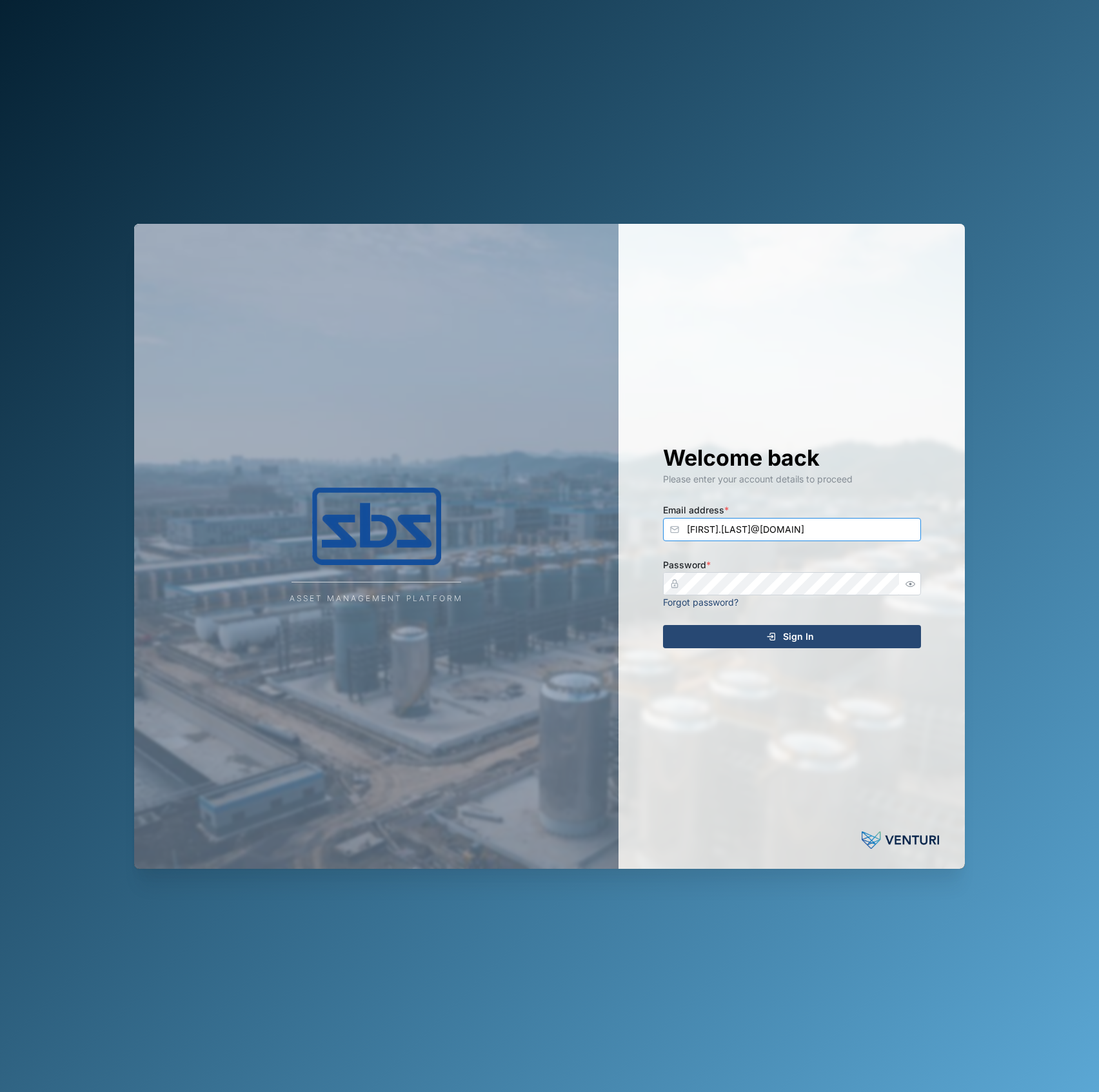 type on "declan.delahunty@venturi.io" 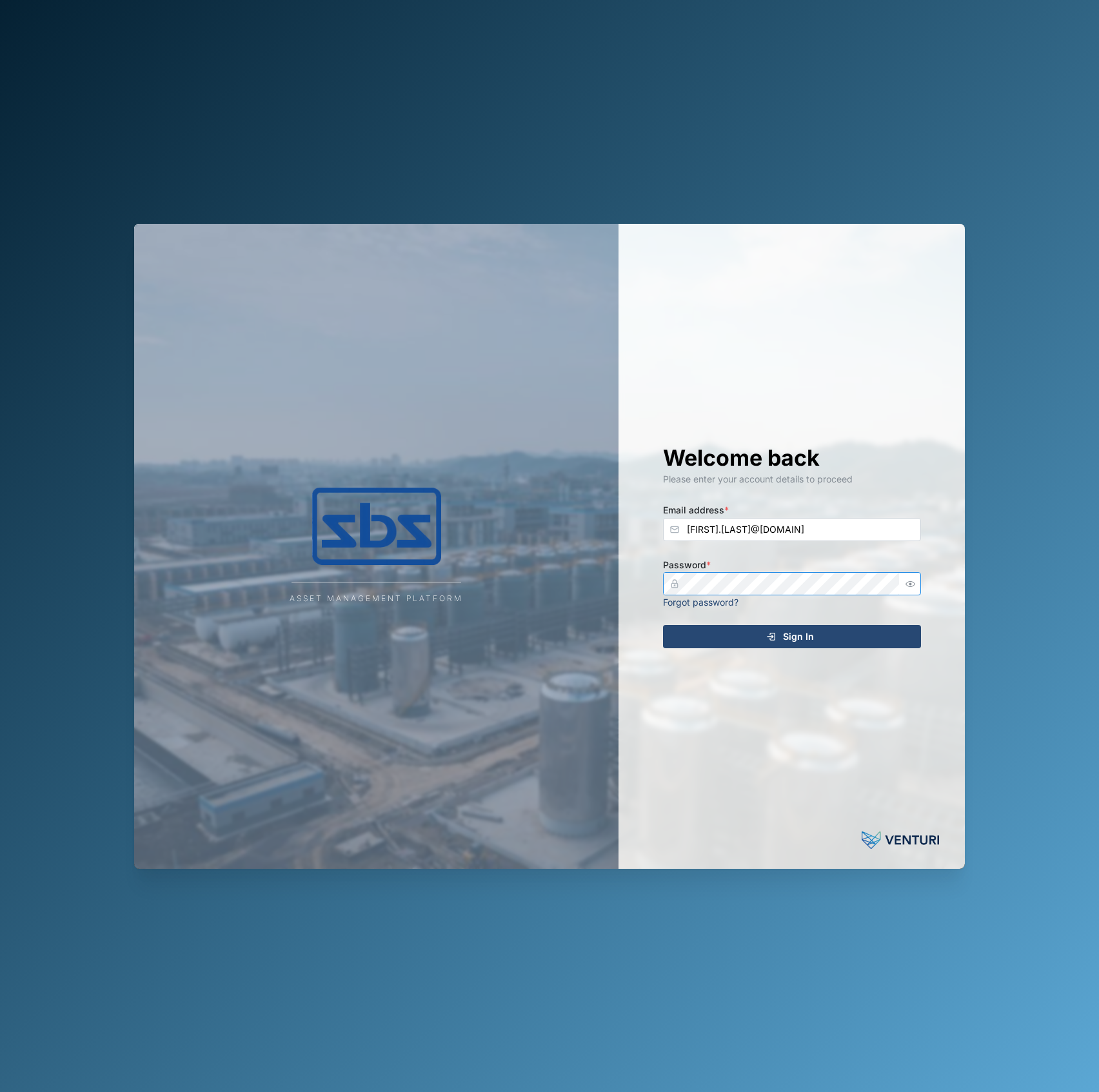 click on "Sign In" at bounding box center (792, 637) 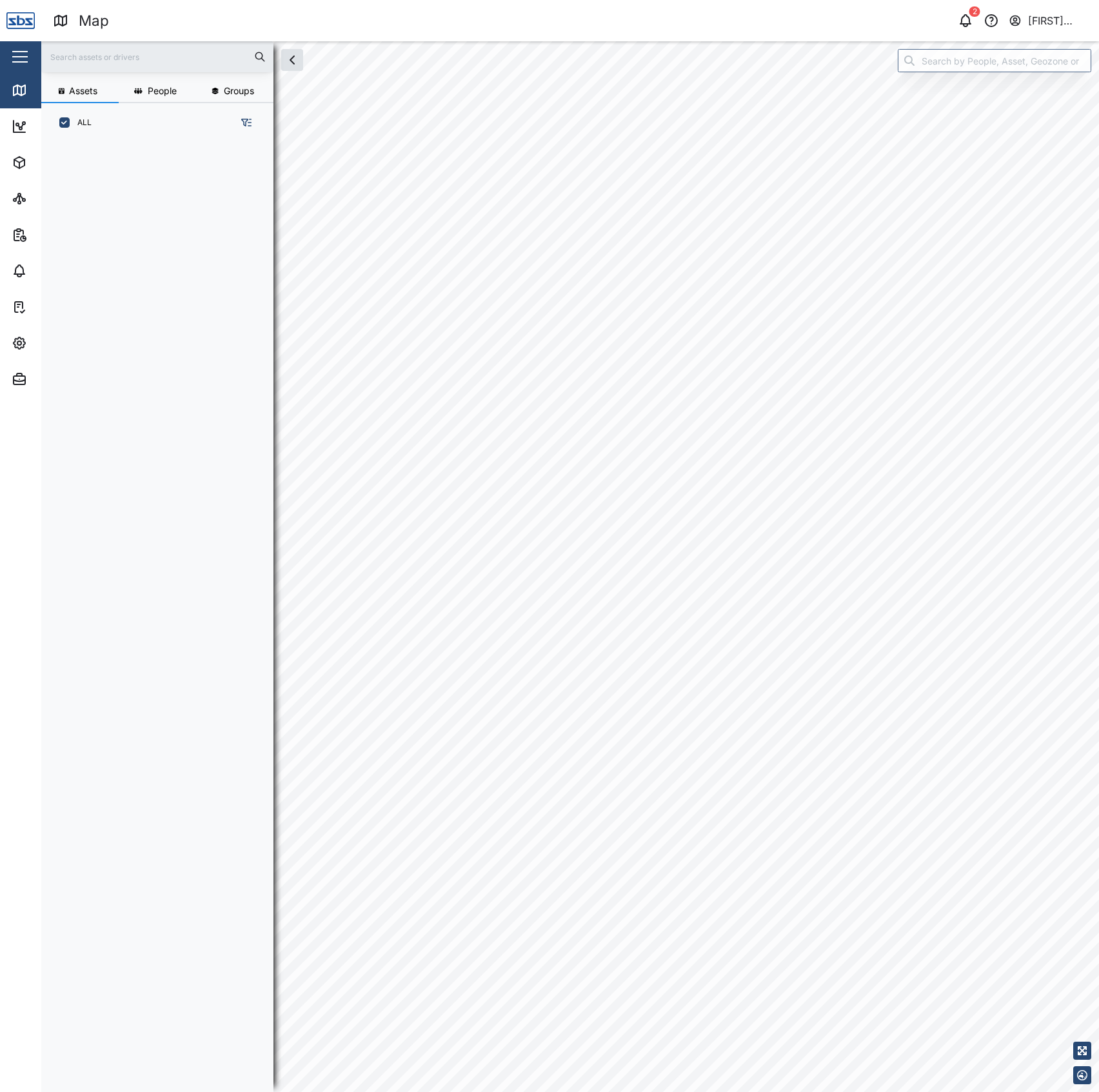 scroll, scrollTop: 13, scrollLeft: 14, axis: both 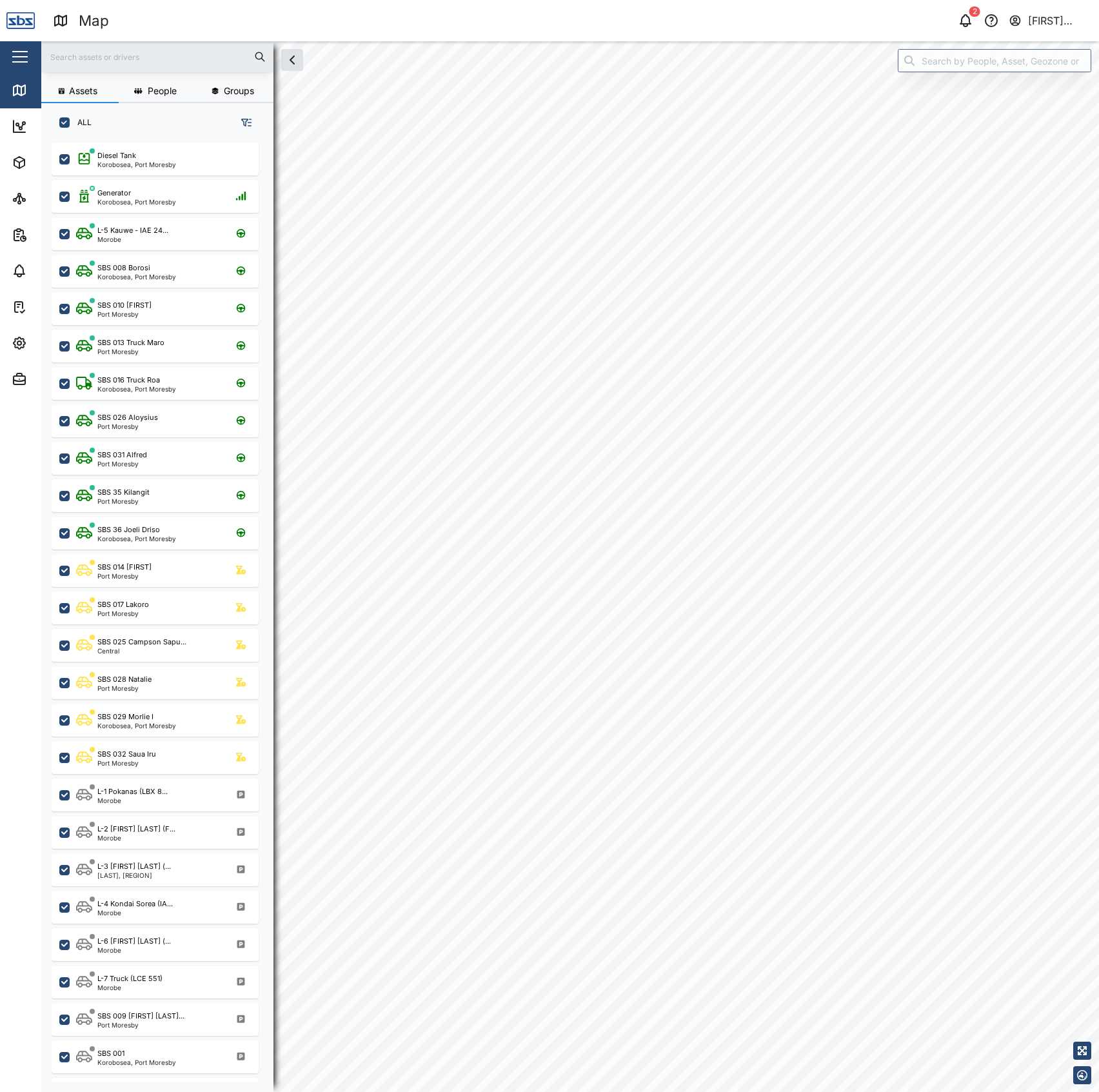 checkbox on "true" 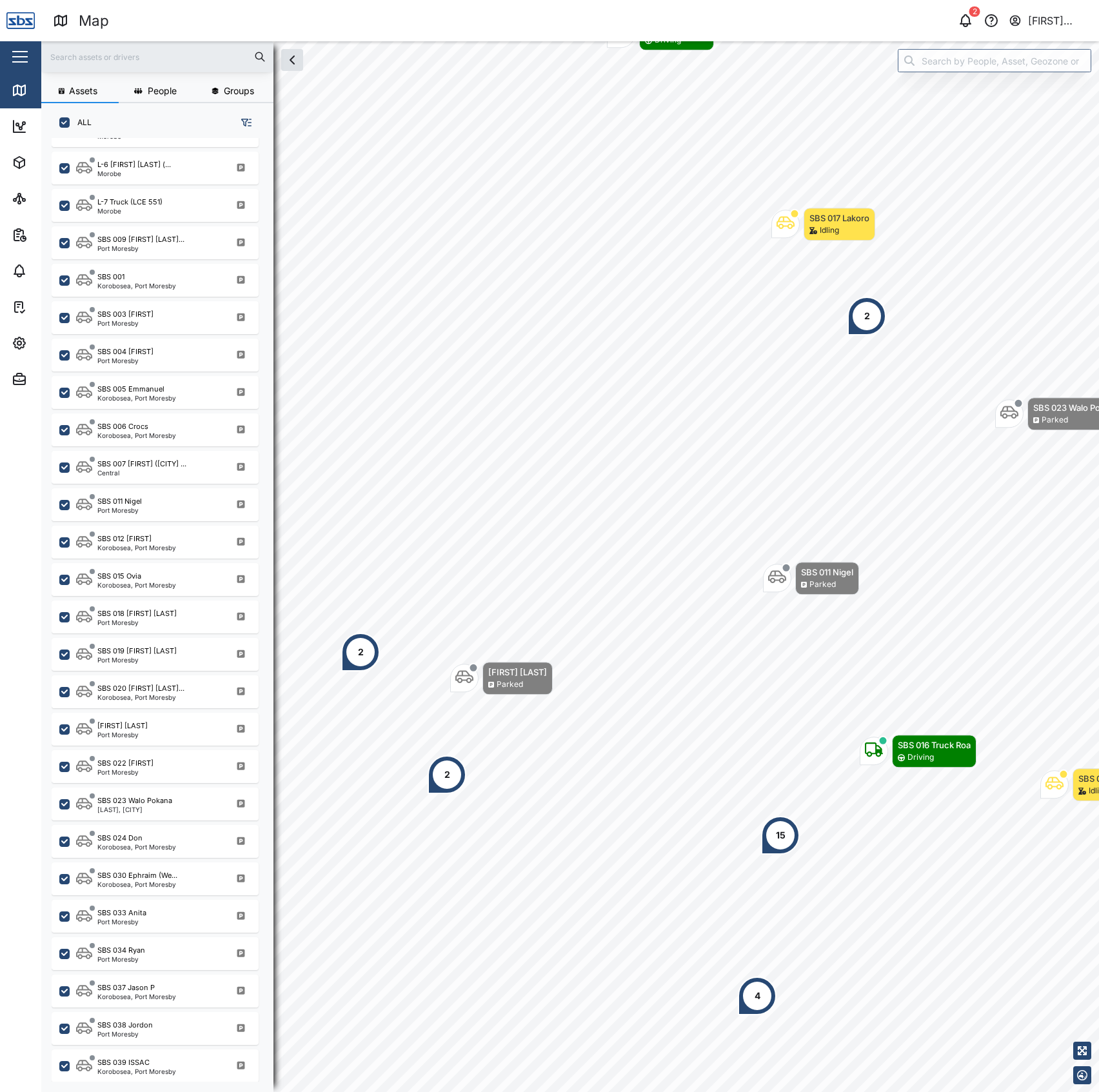 scroll, scrollTop: 777, scrollLeft: 0, axis: vertical 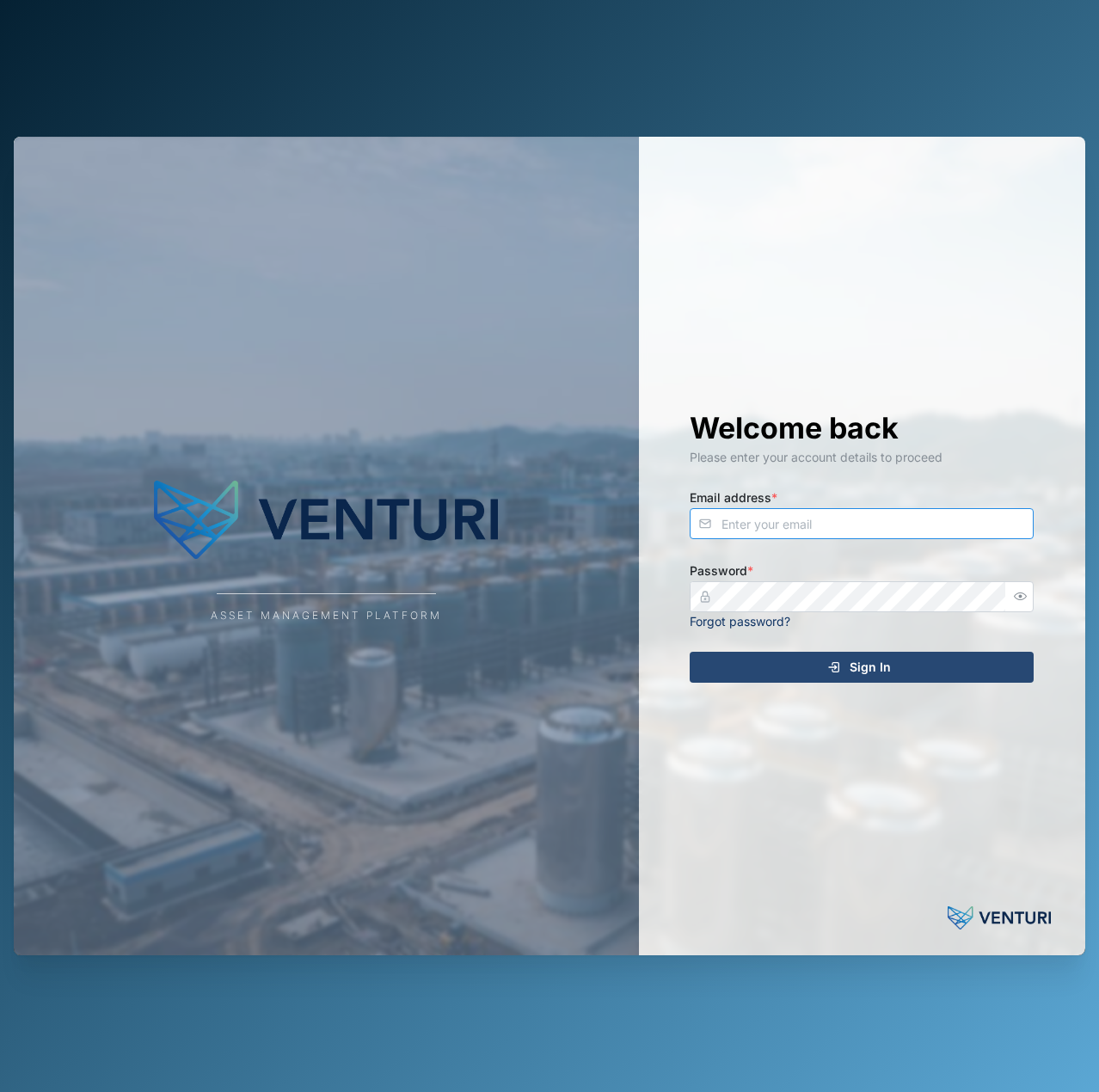 click on "Email address  *" at bounding box center (862, 524) 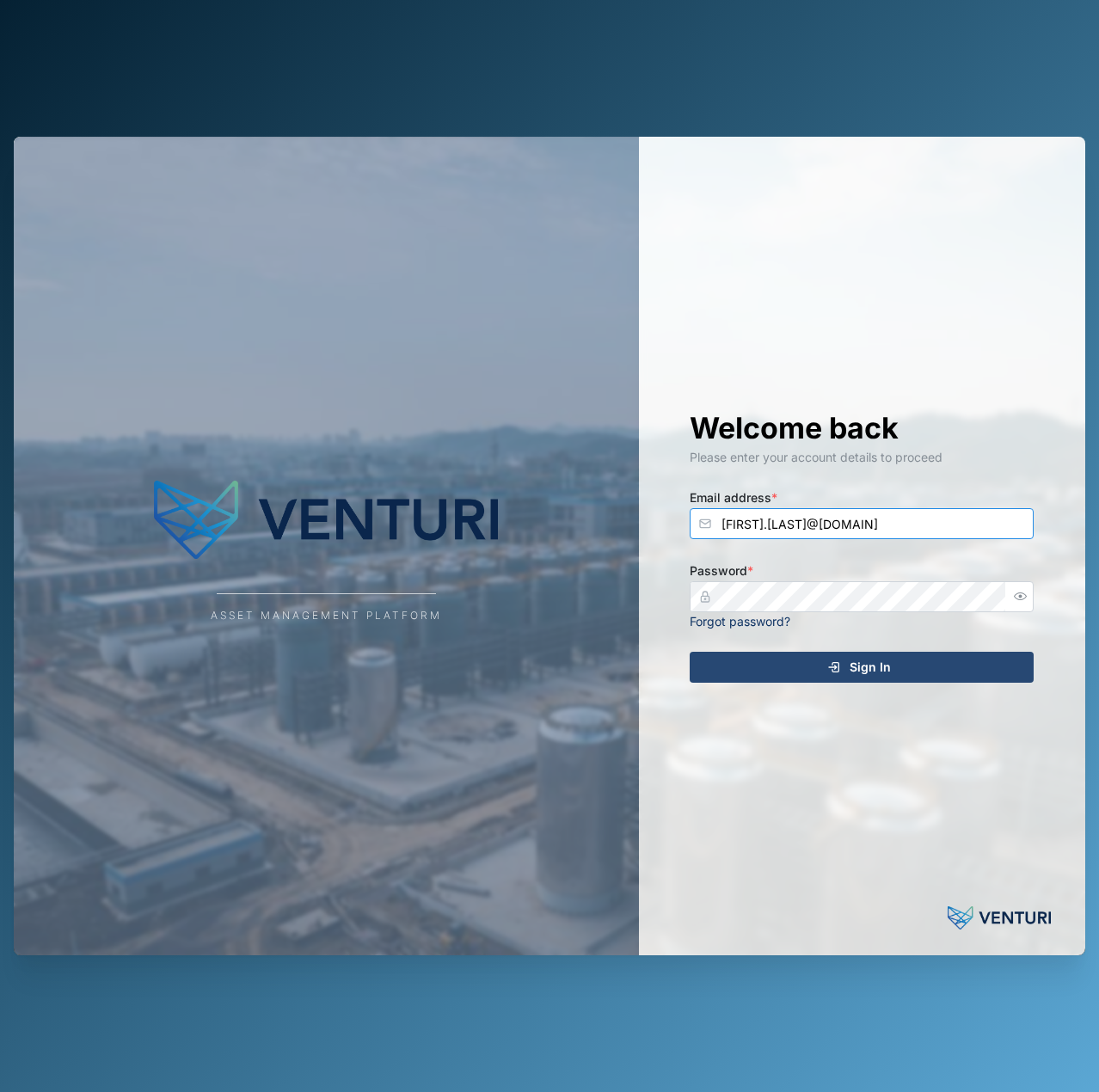 type on "declan.delahunty@venturi.io" 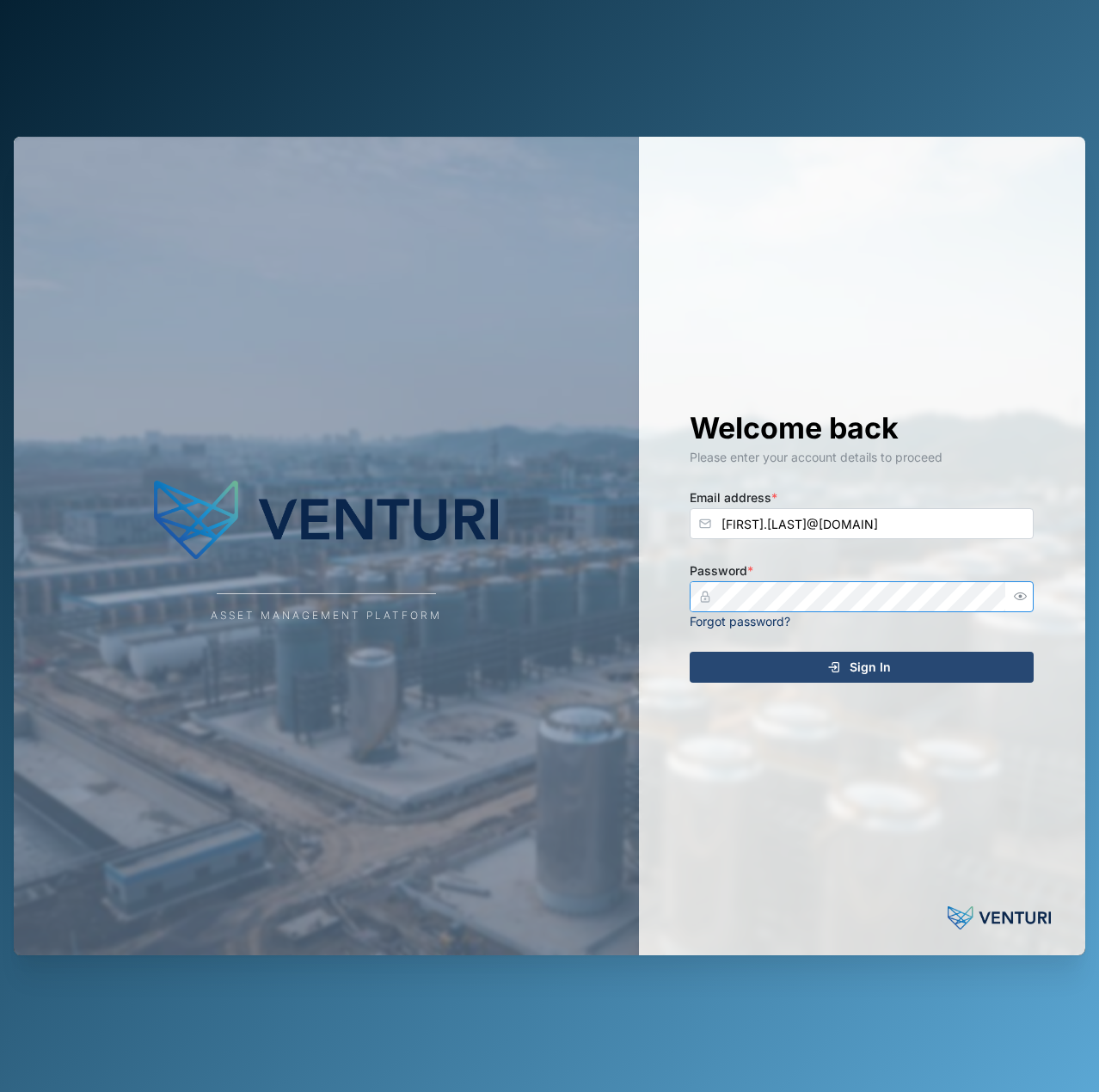 click on "Sign In" at bounding box center (862, 667) 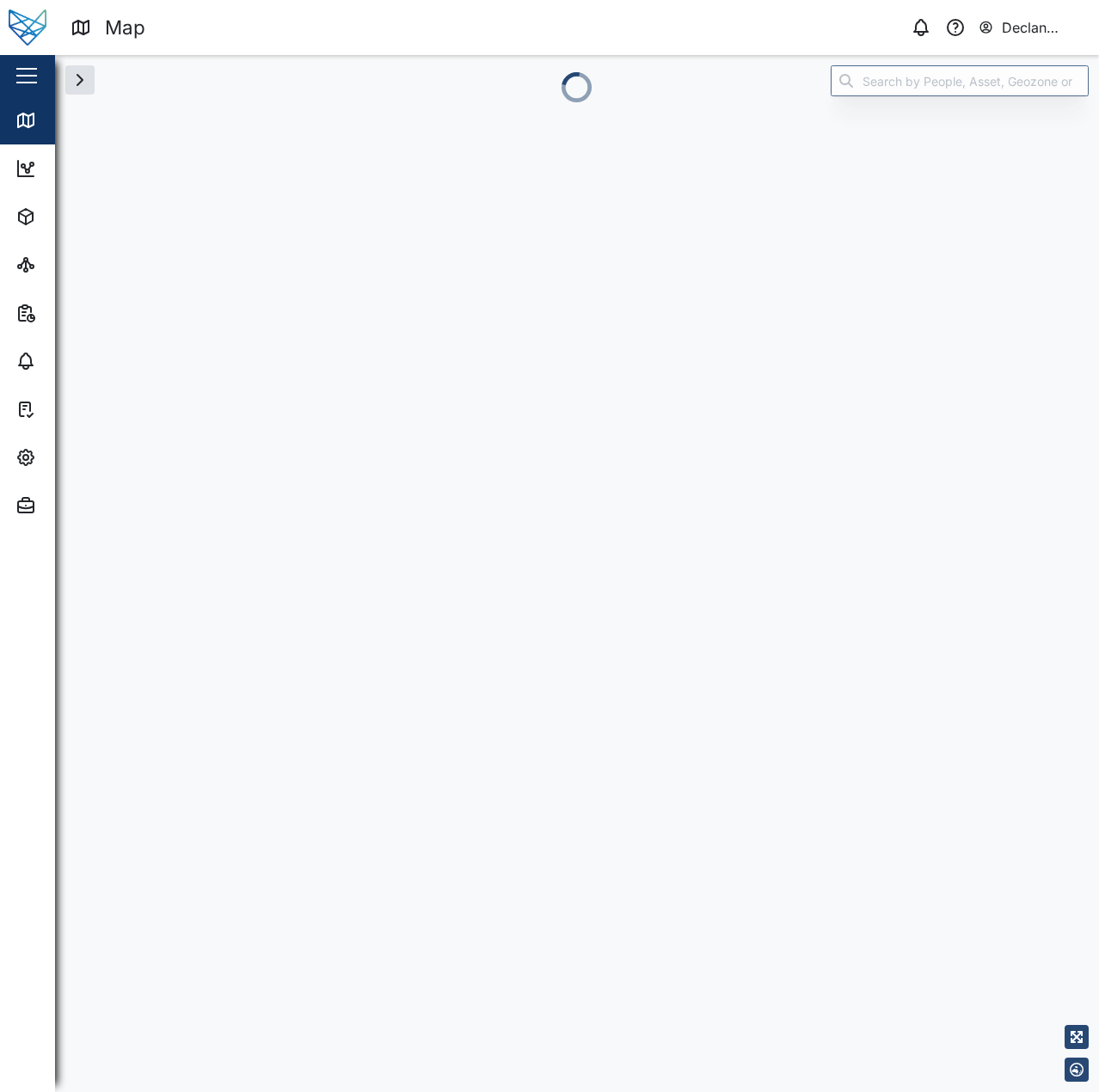 scroll, scrollTop: 0, scrollLeft: 0, axis: both 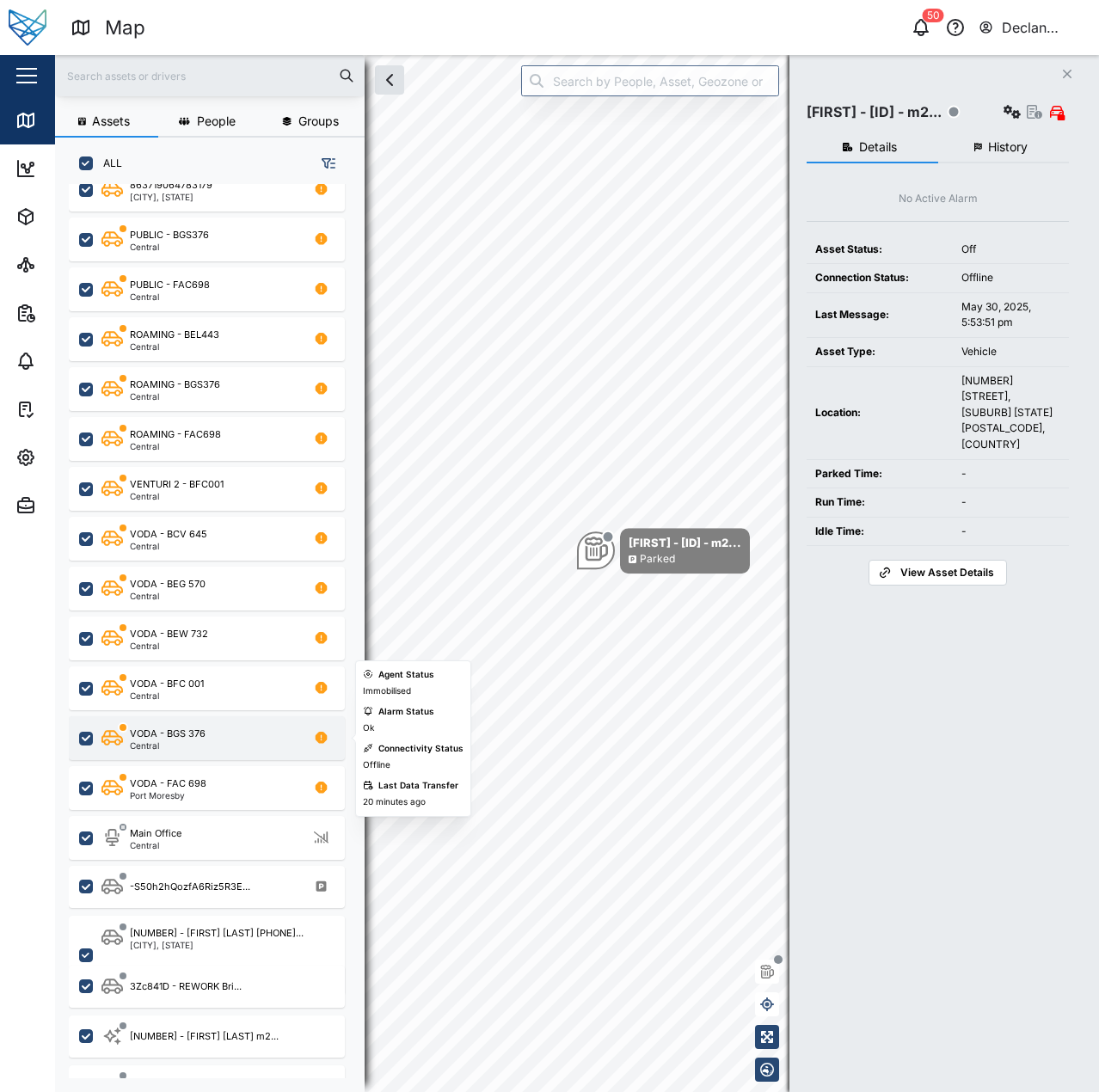 click on "VODA - BGS 376
Central" at bounding box center (218, 738) 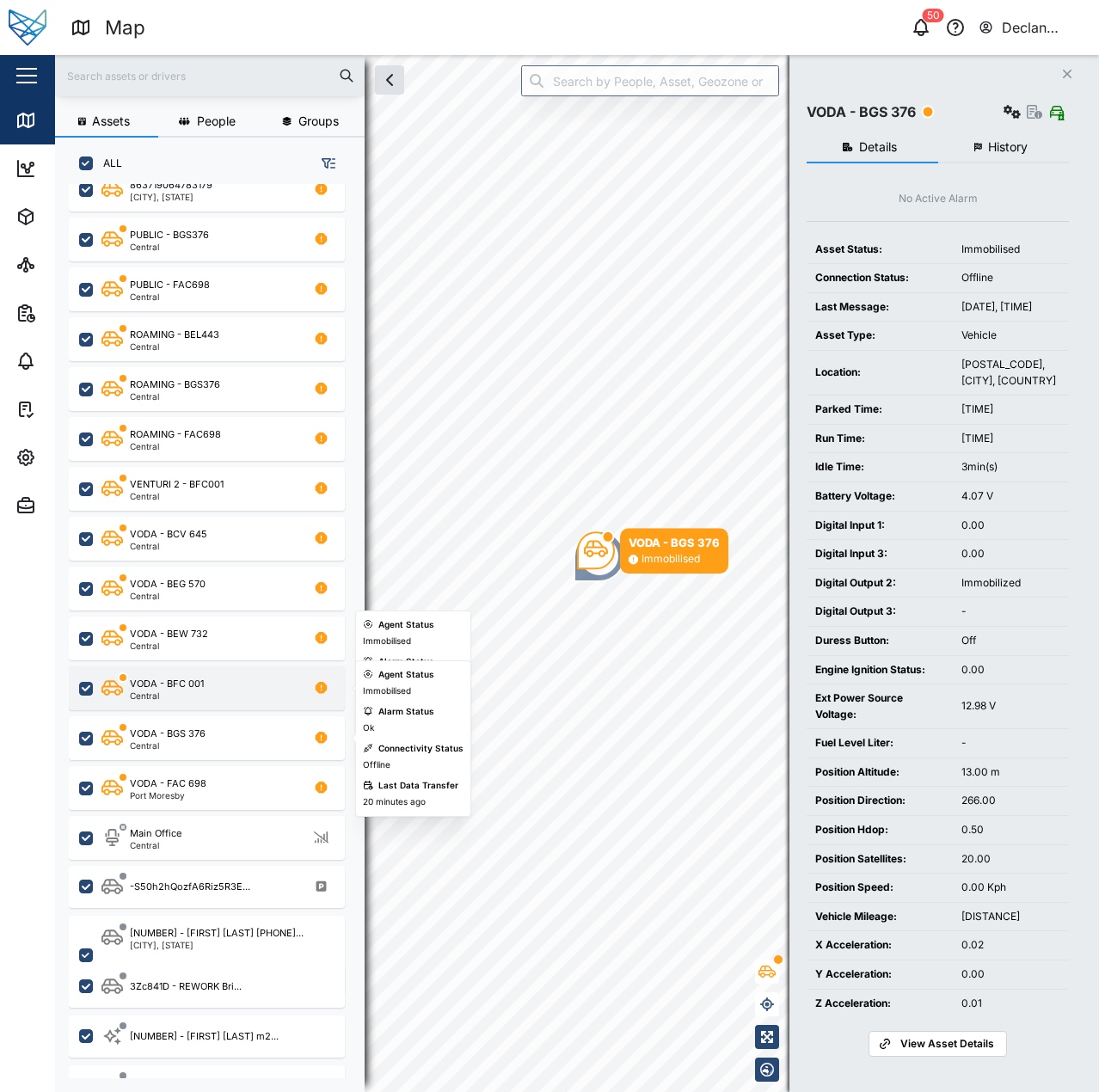 click on "VODA - BFC 001
Central" at bounding box center (206, 688) 